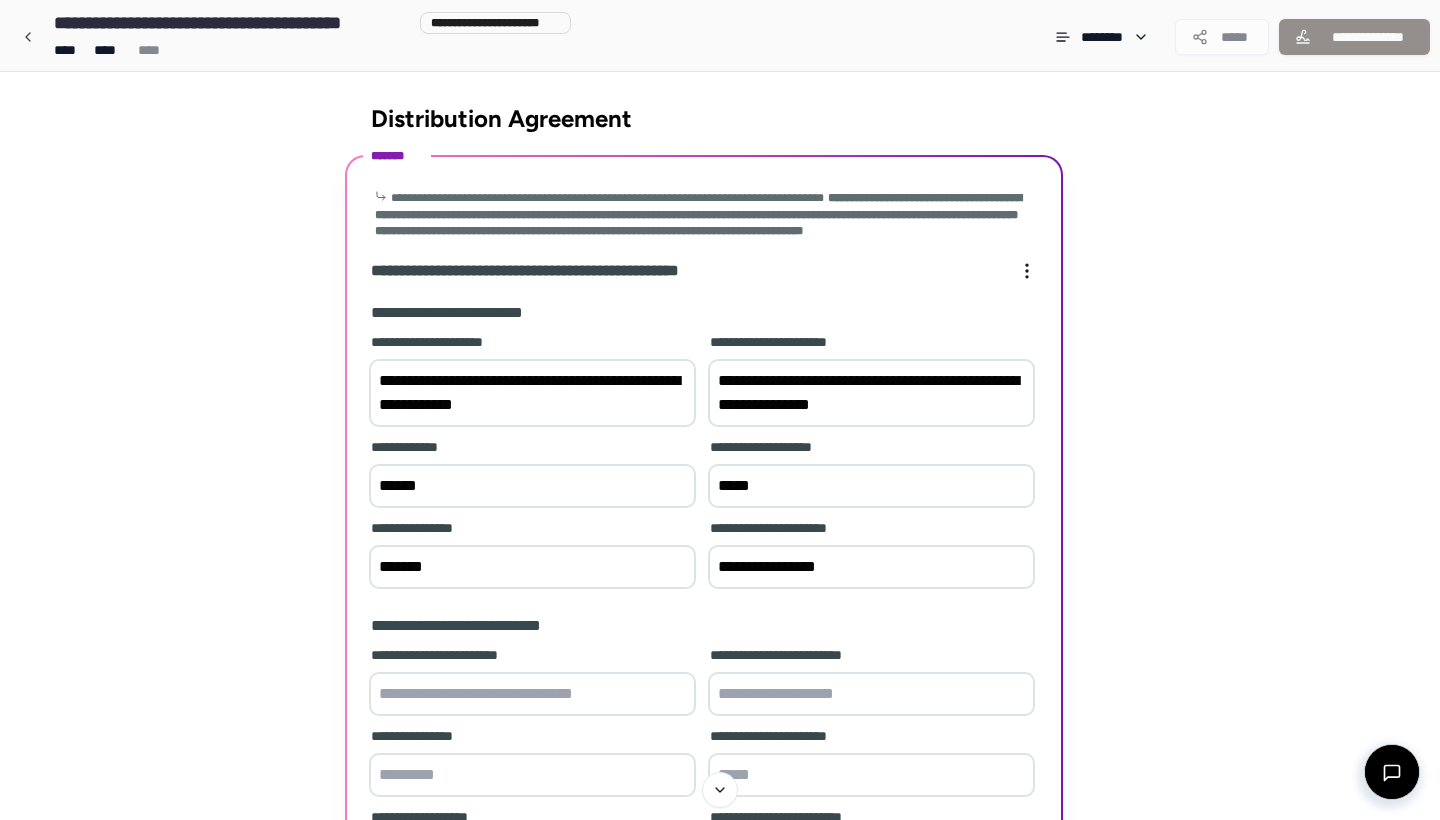 scroll, scrollTop: 0, scrollLeft: 0, axis: both 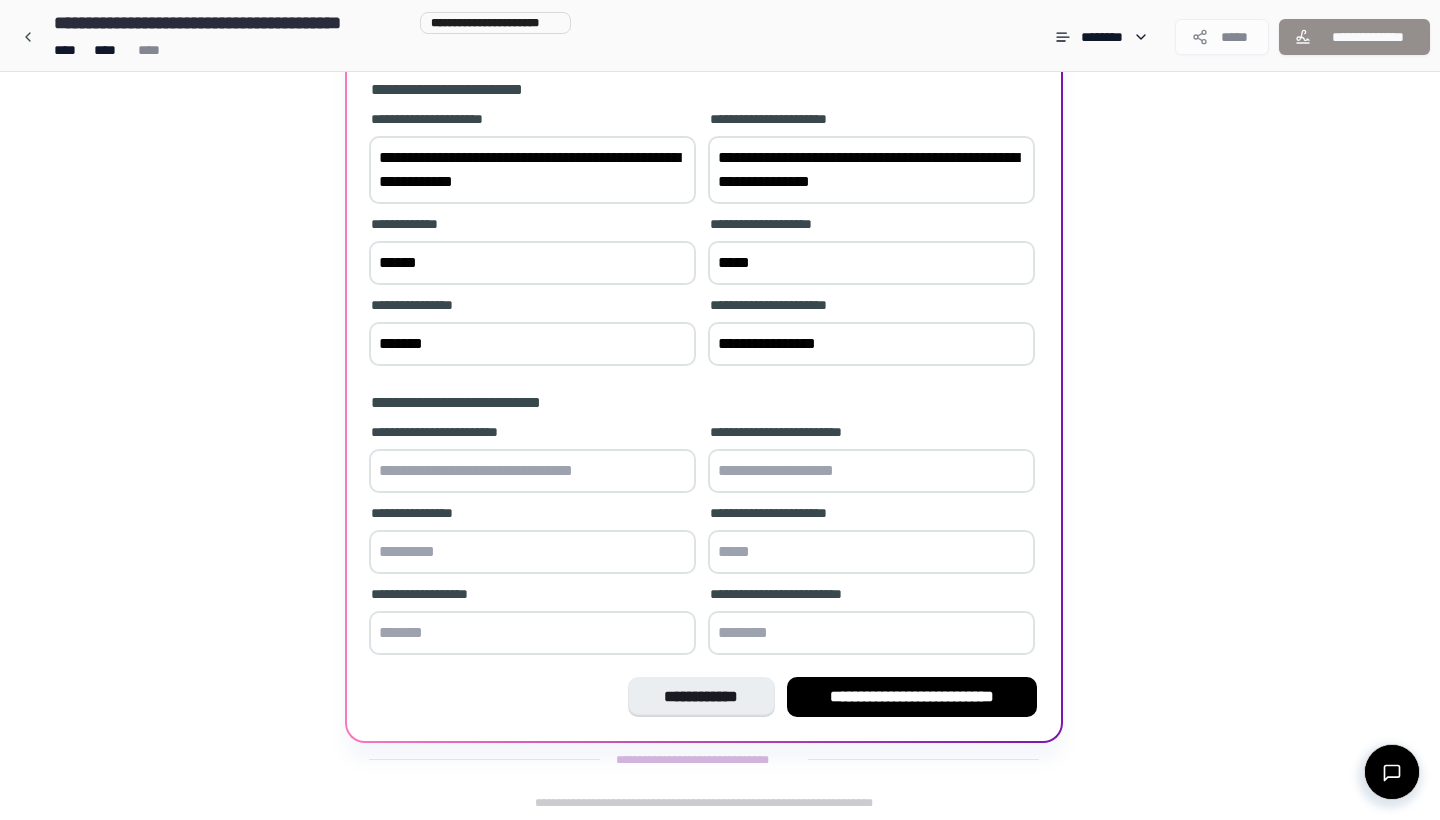 type on "*****" 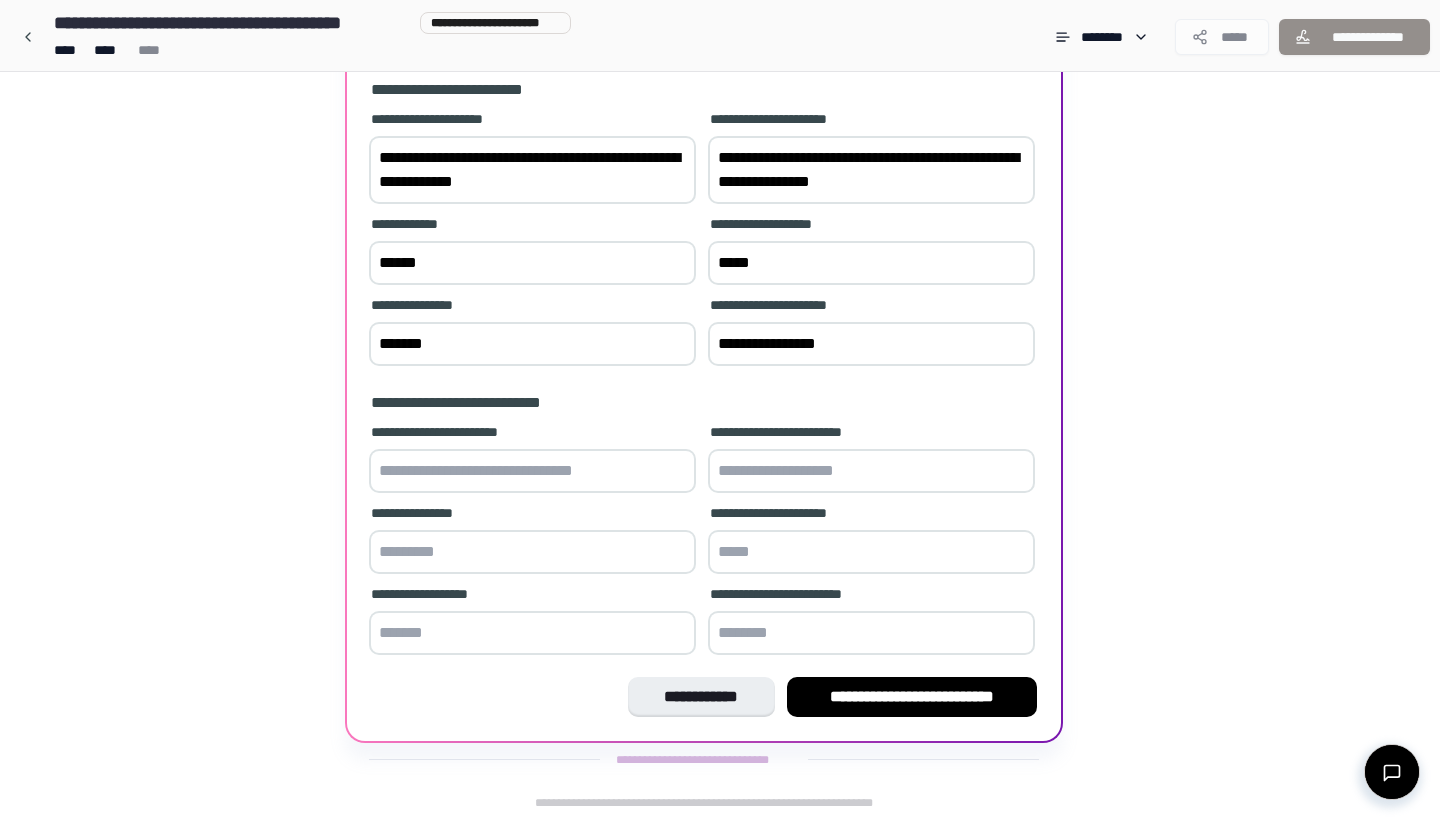 paste on "**********" 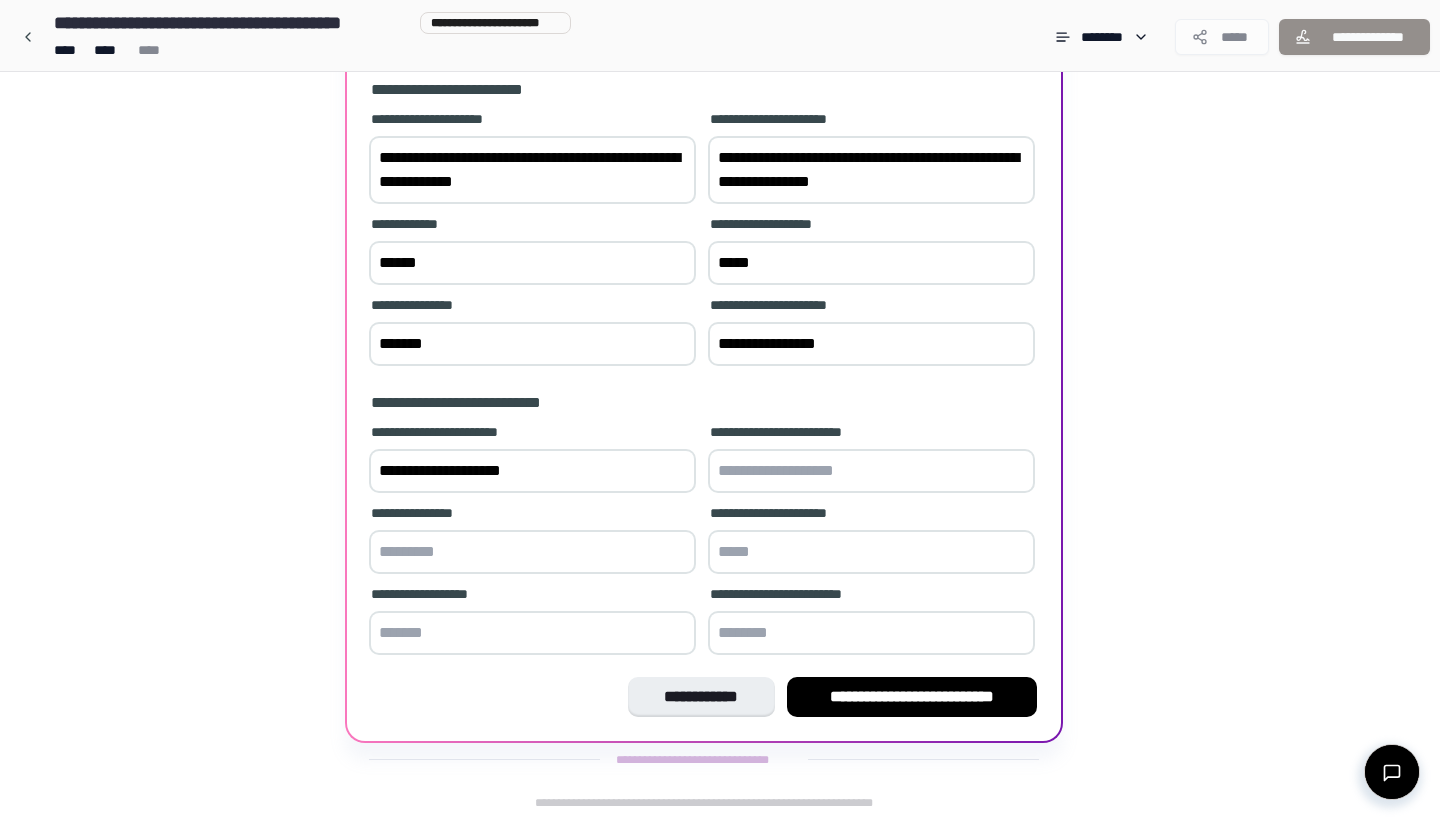 click on "**********" at bounding box center [532, 471] 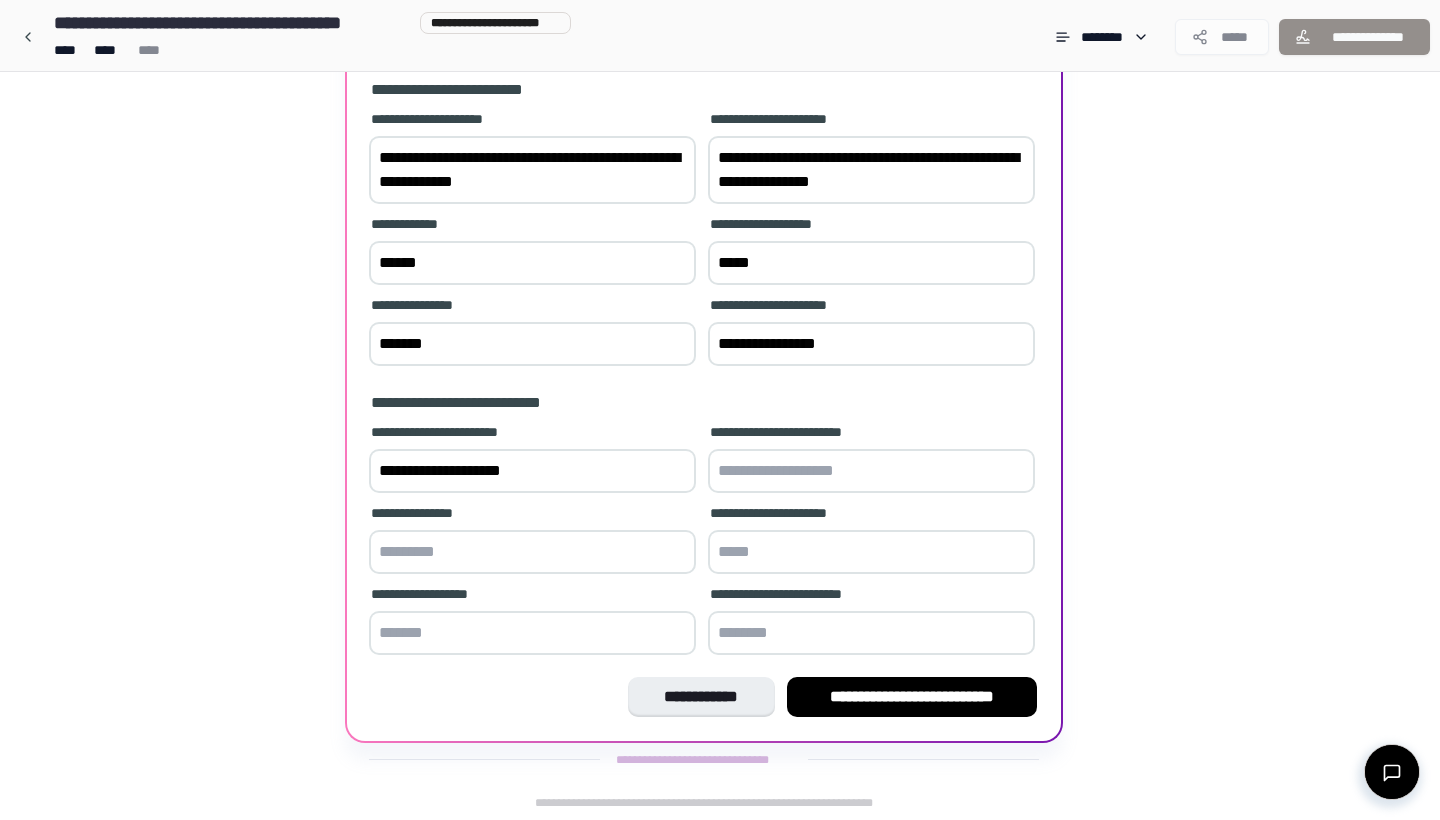 click at bounding box center (871, 471) 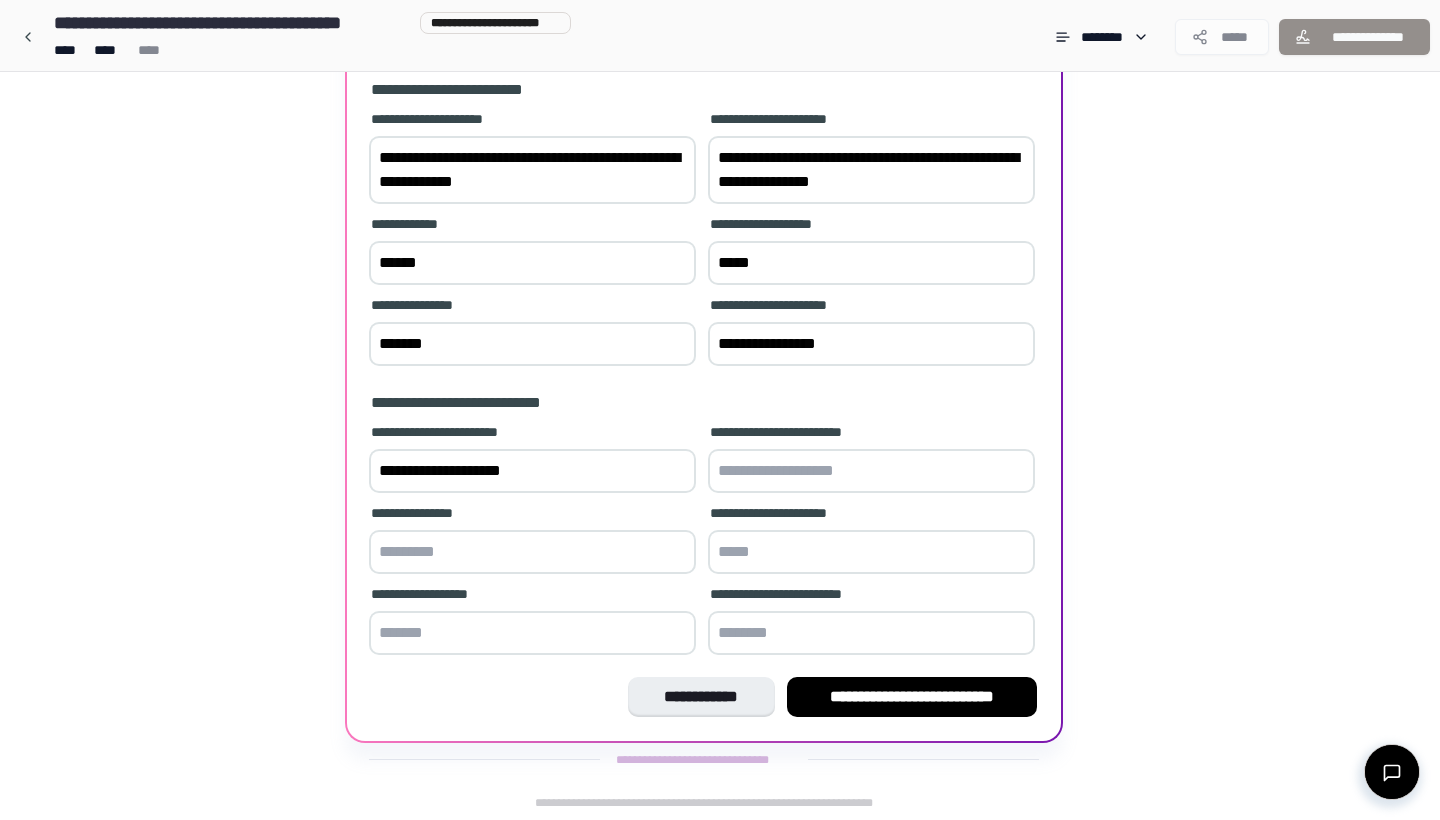 paste on "**********" 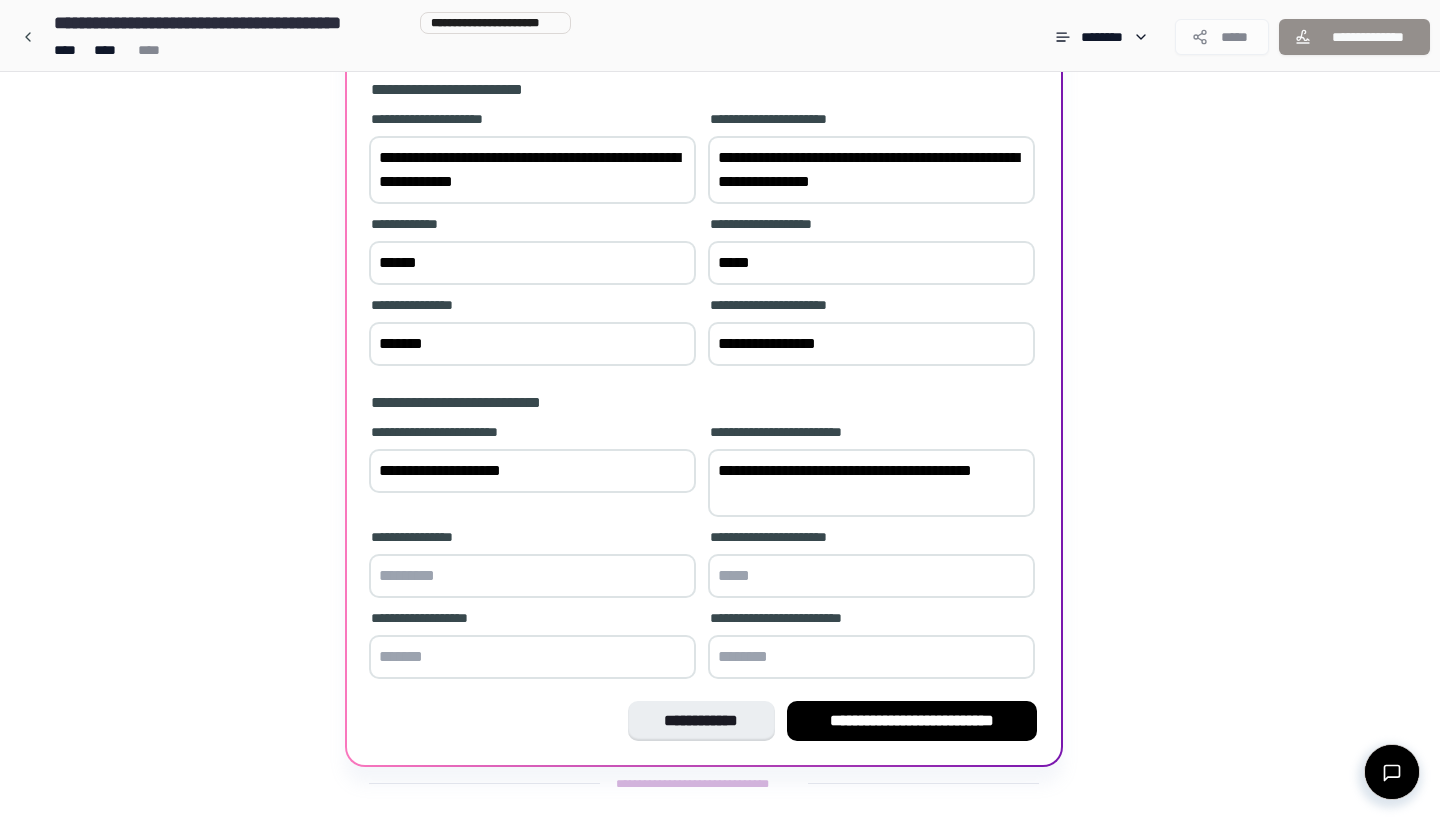 scroll, scrollTop: 247, scrollLeft: 0, axis: vertical 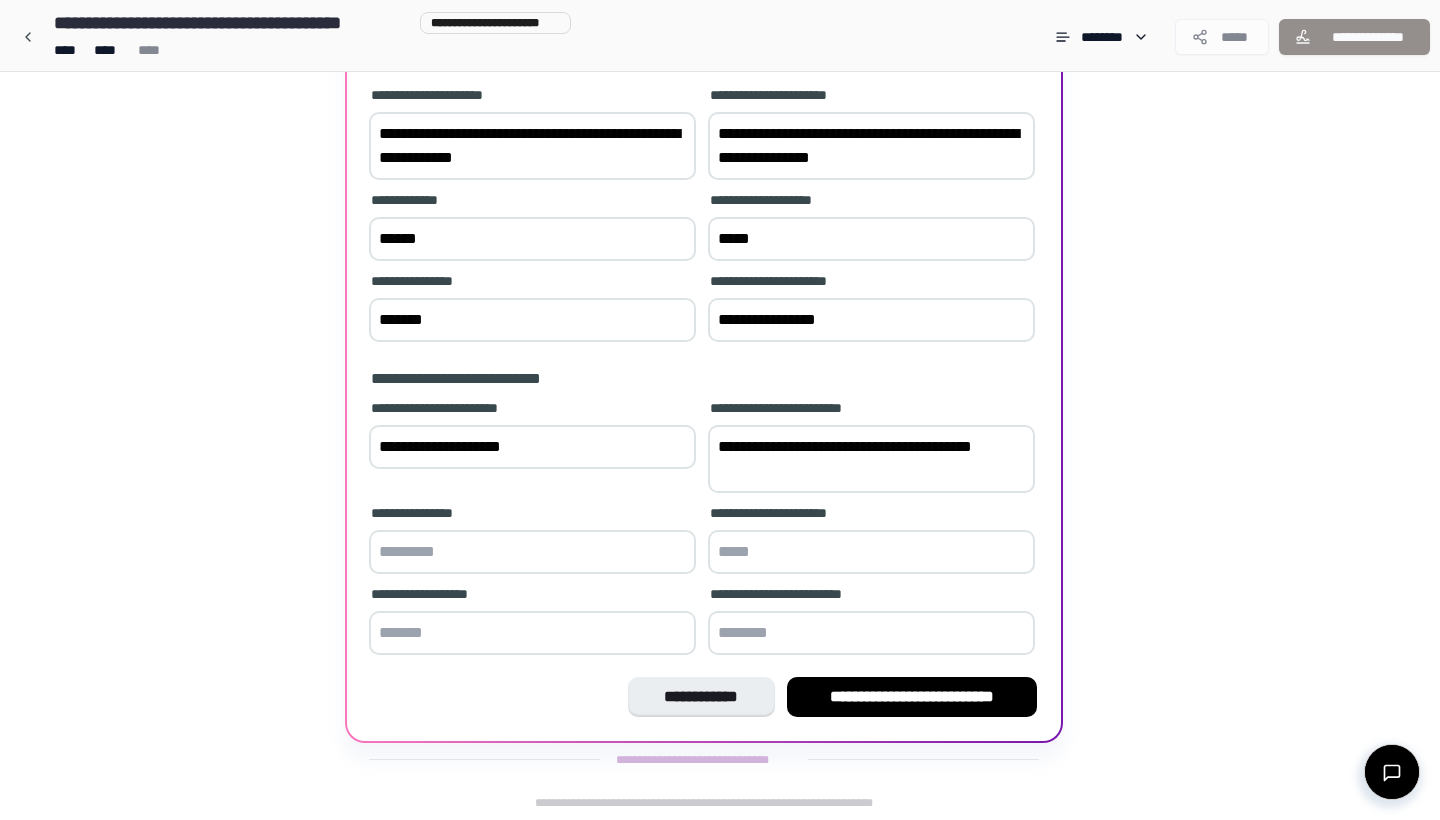 type on "**********" 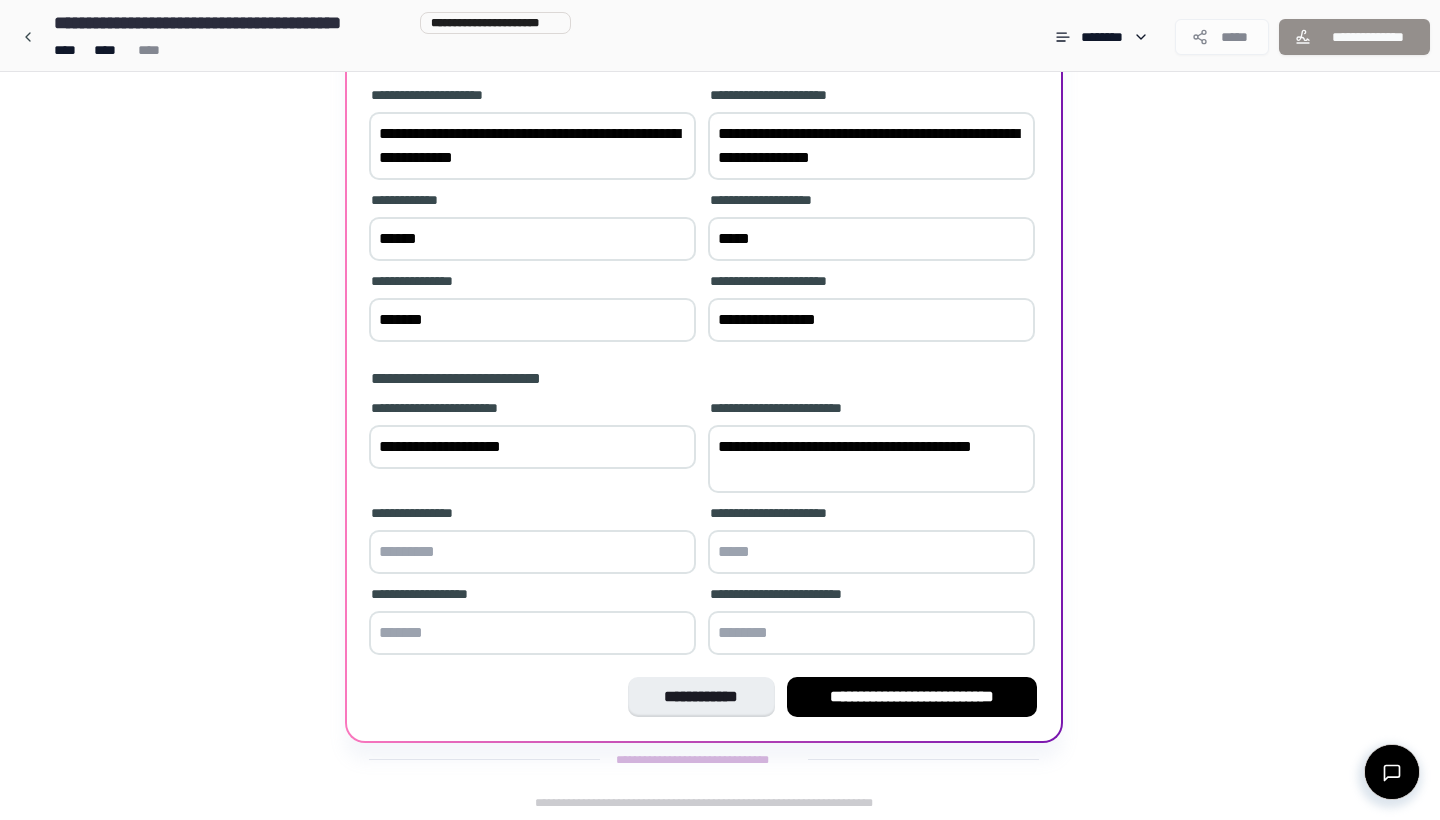 paste on "*****" 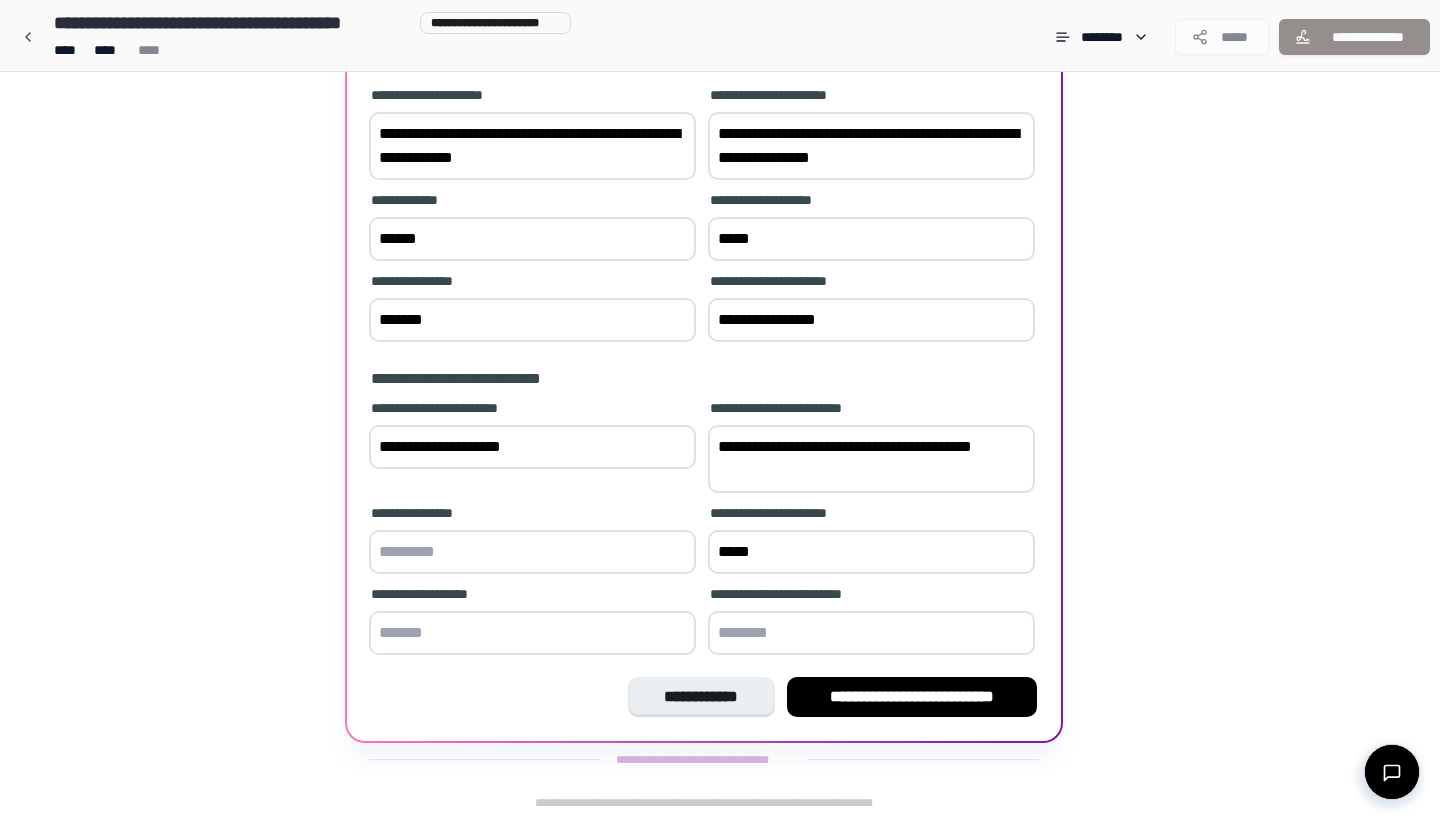 type on "*****" 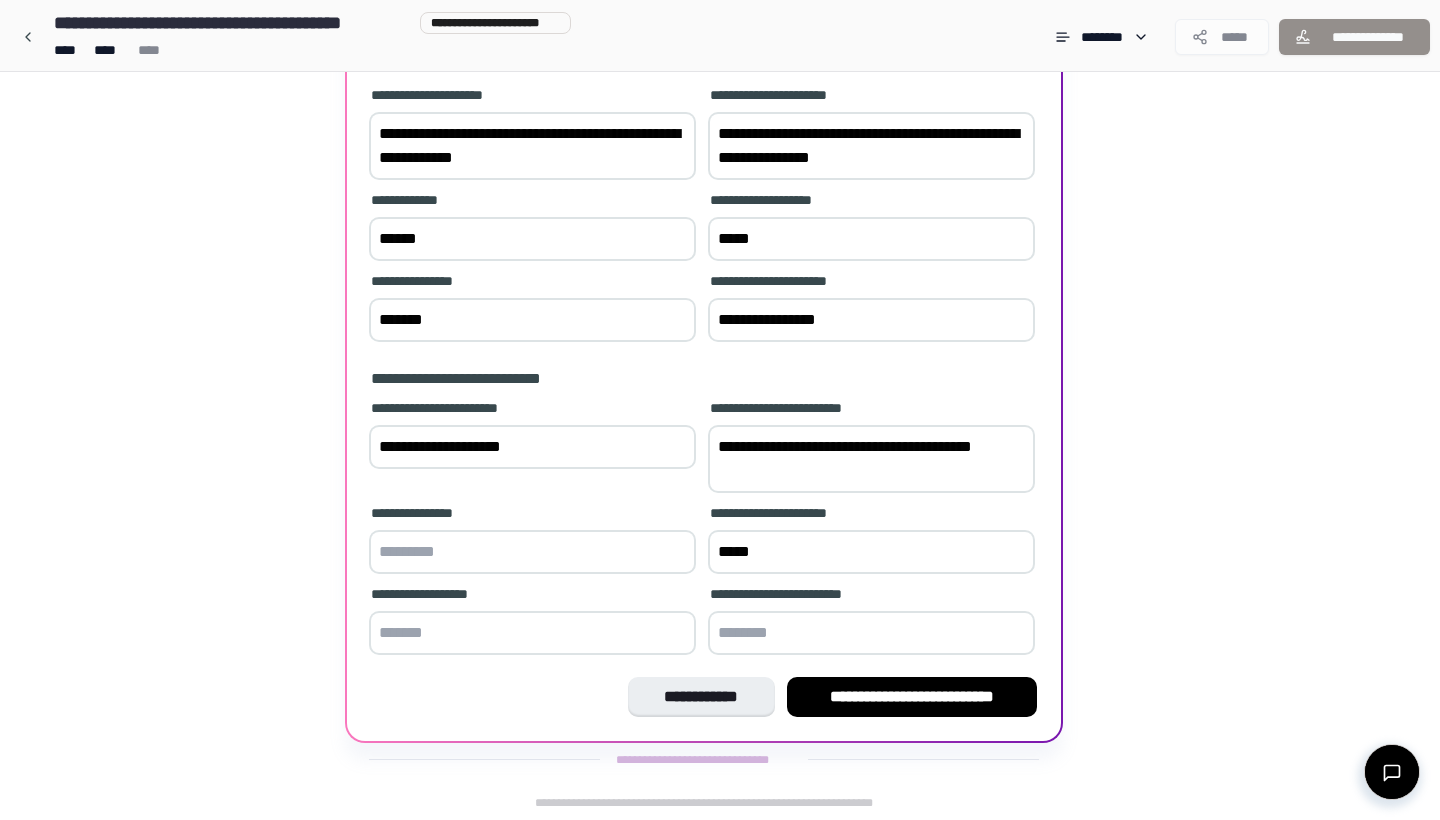 paste on "**********" 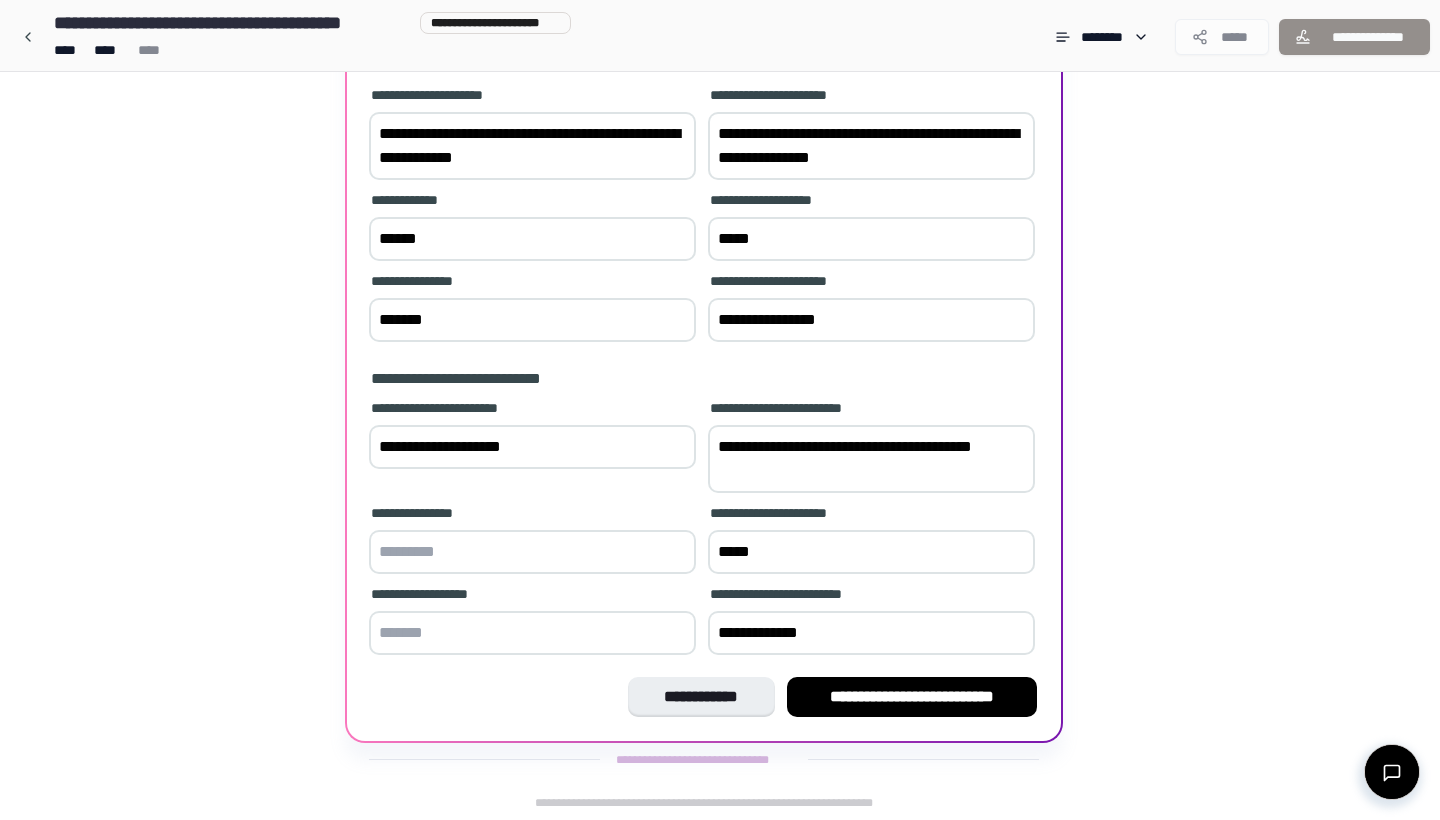 type on "**********" 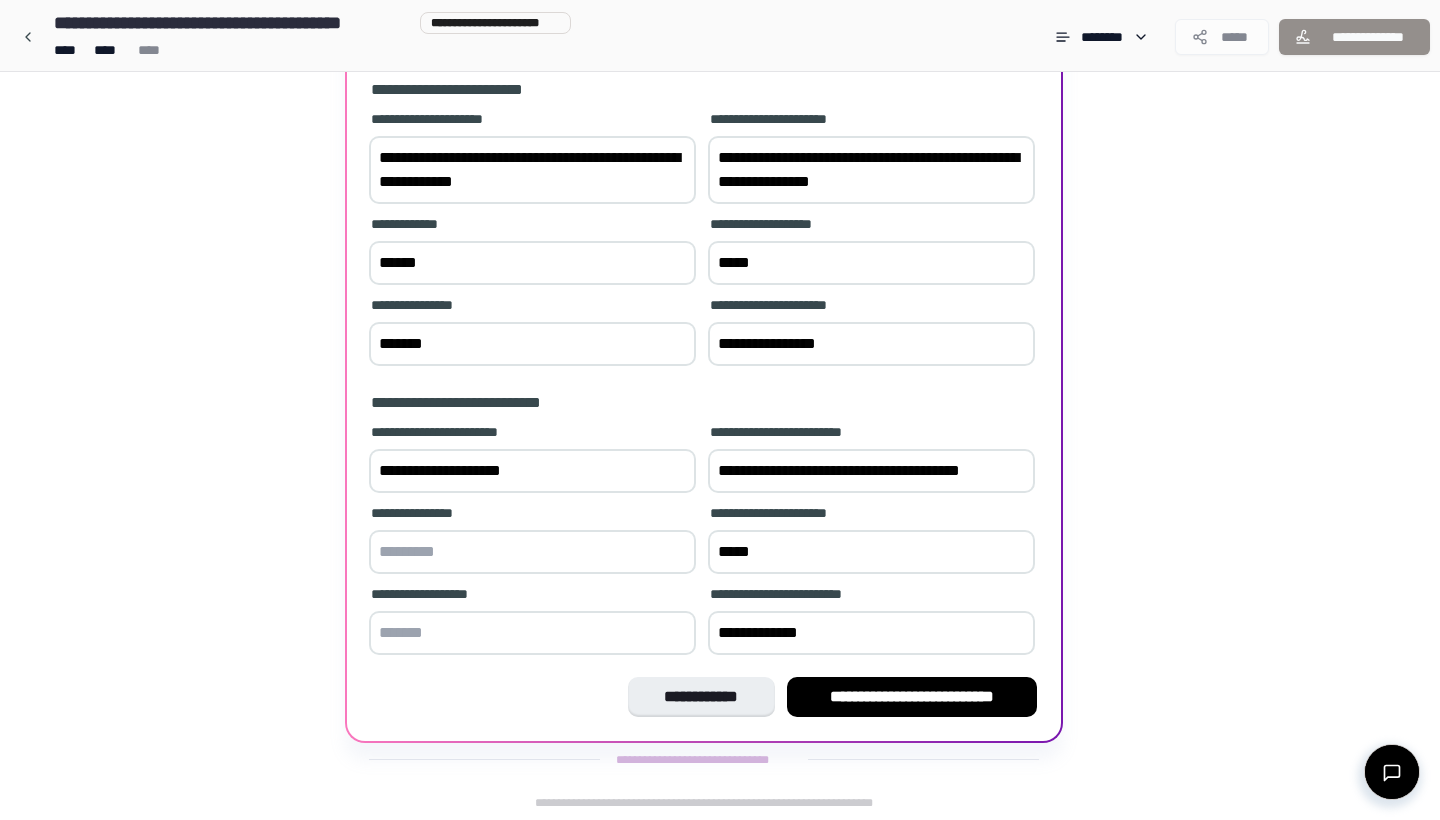 scroll, scrollTop: 247, scrollLeft: 0, axis: vertical 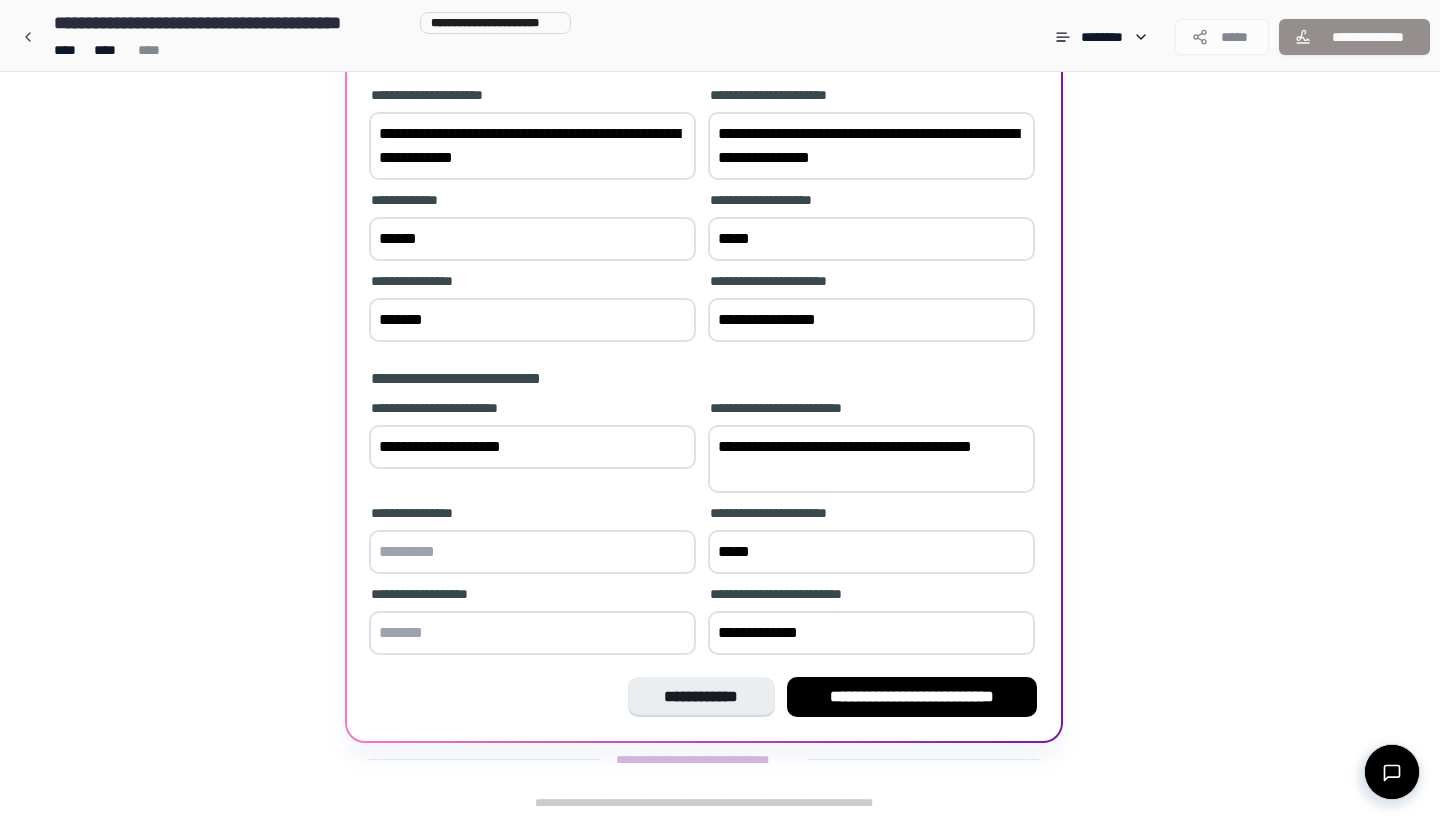click on "**********" at bounding box center (871, 459) 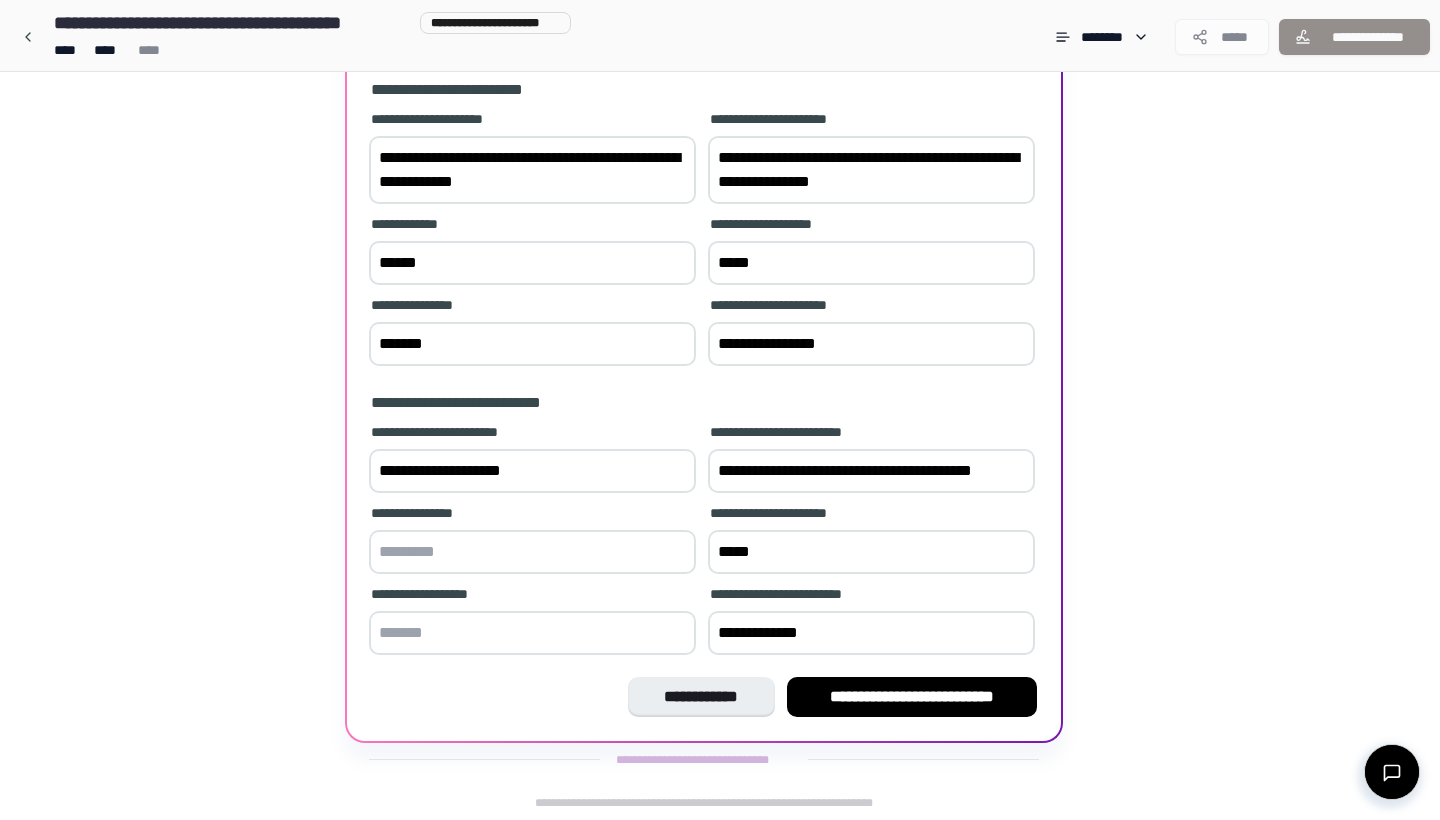 scroll, scrollTop: 247, scrollLeft: 0, axis: vertical 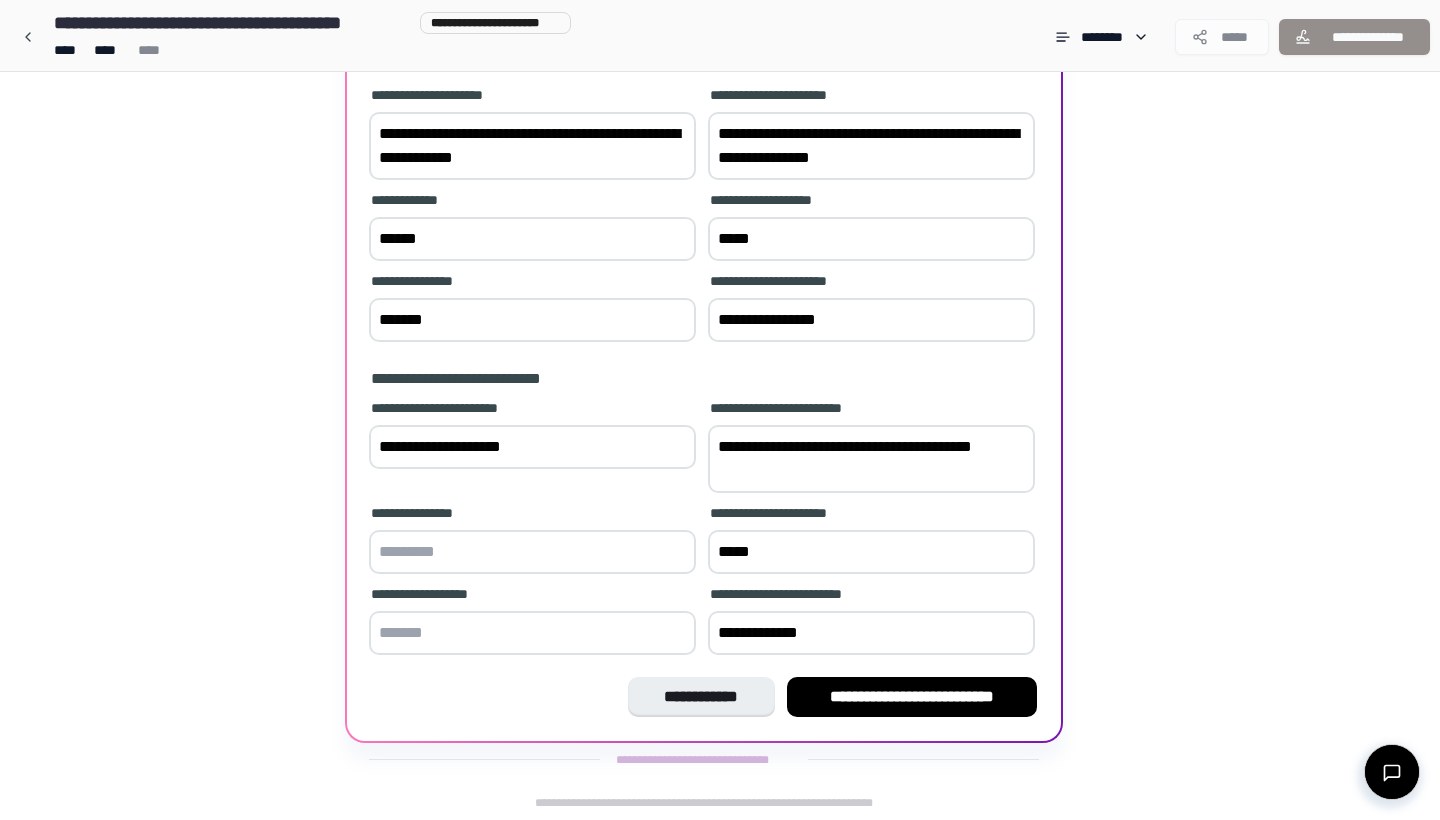 drag, startPoint x: 908, startPoint y: 449, endPoint x: 995, endPoint y: 445, distance: 87.0919 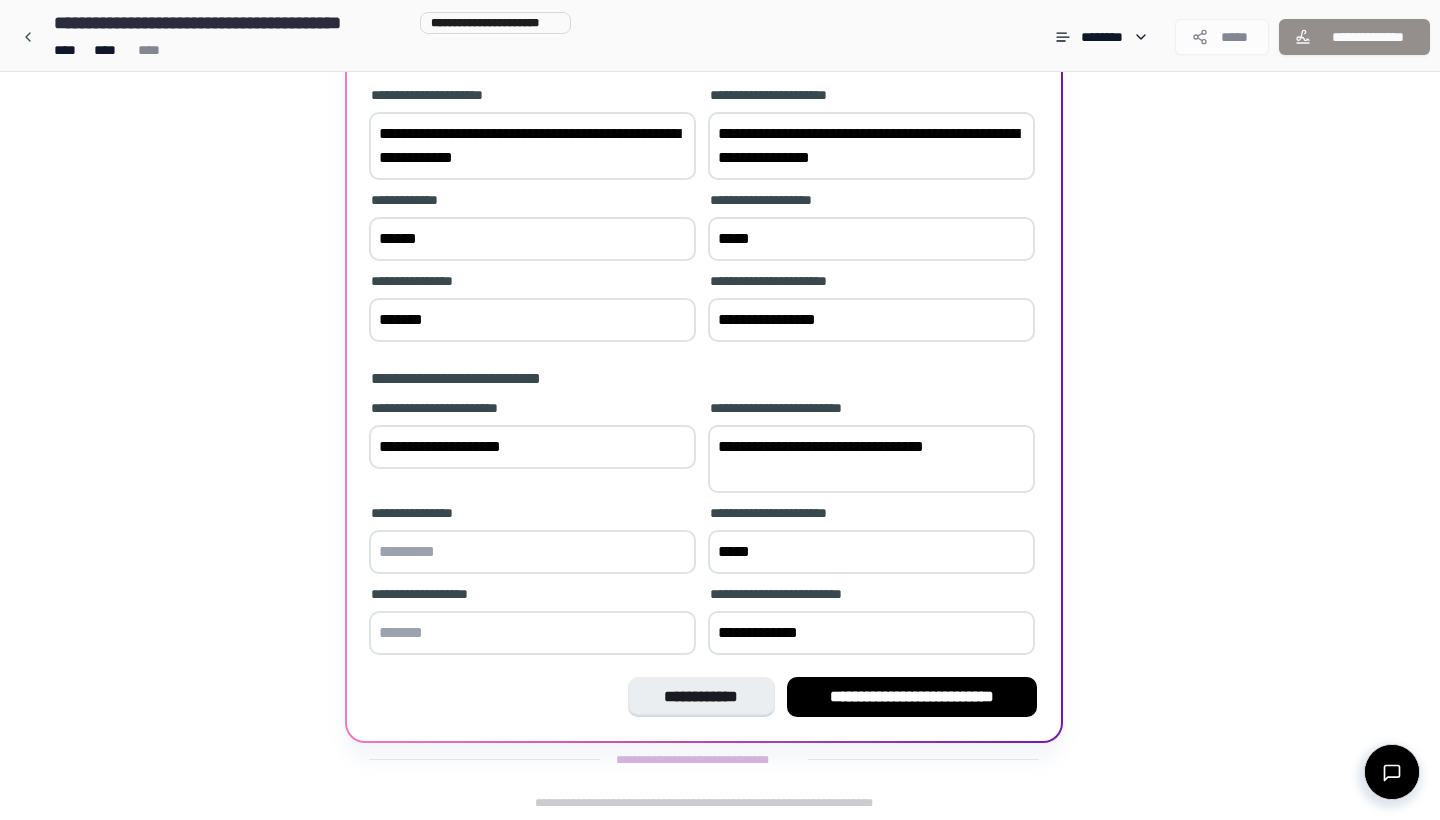 scroll, scrollTop: 223, scrollLeft: 0, axis: vertical 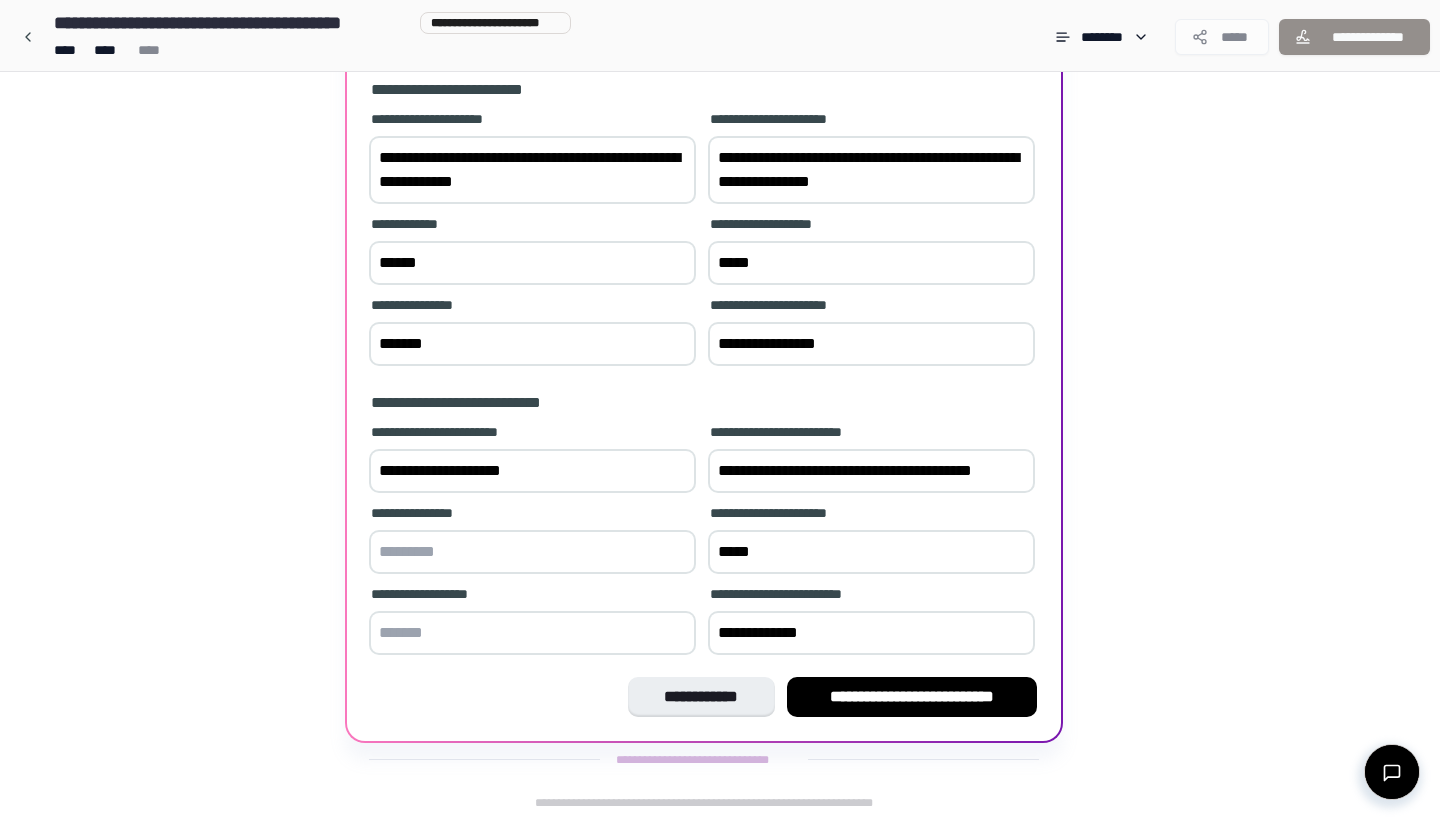 click on "**********" at bounding box center [871, 471] 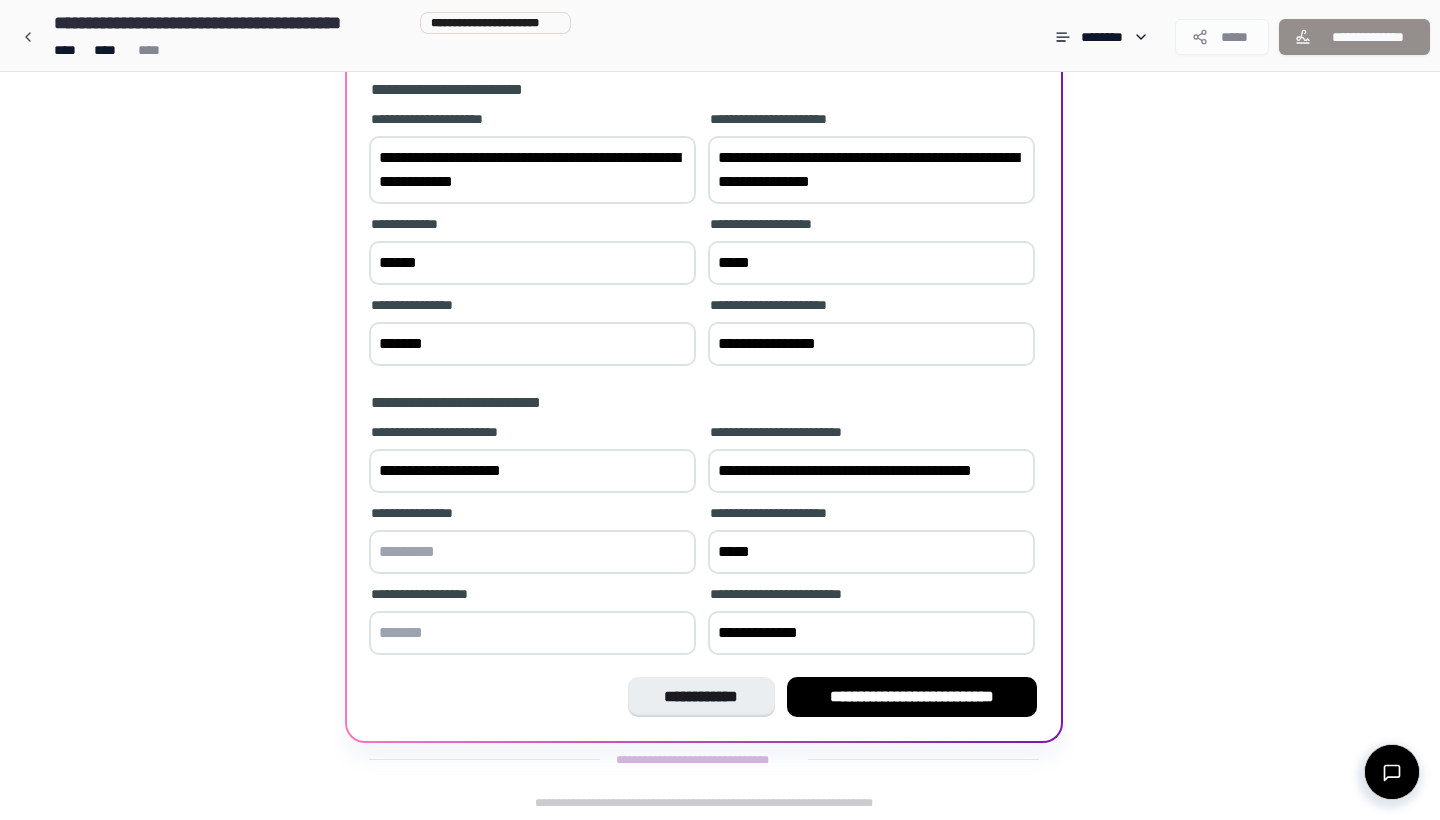 click at bounding box center [532, 552] 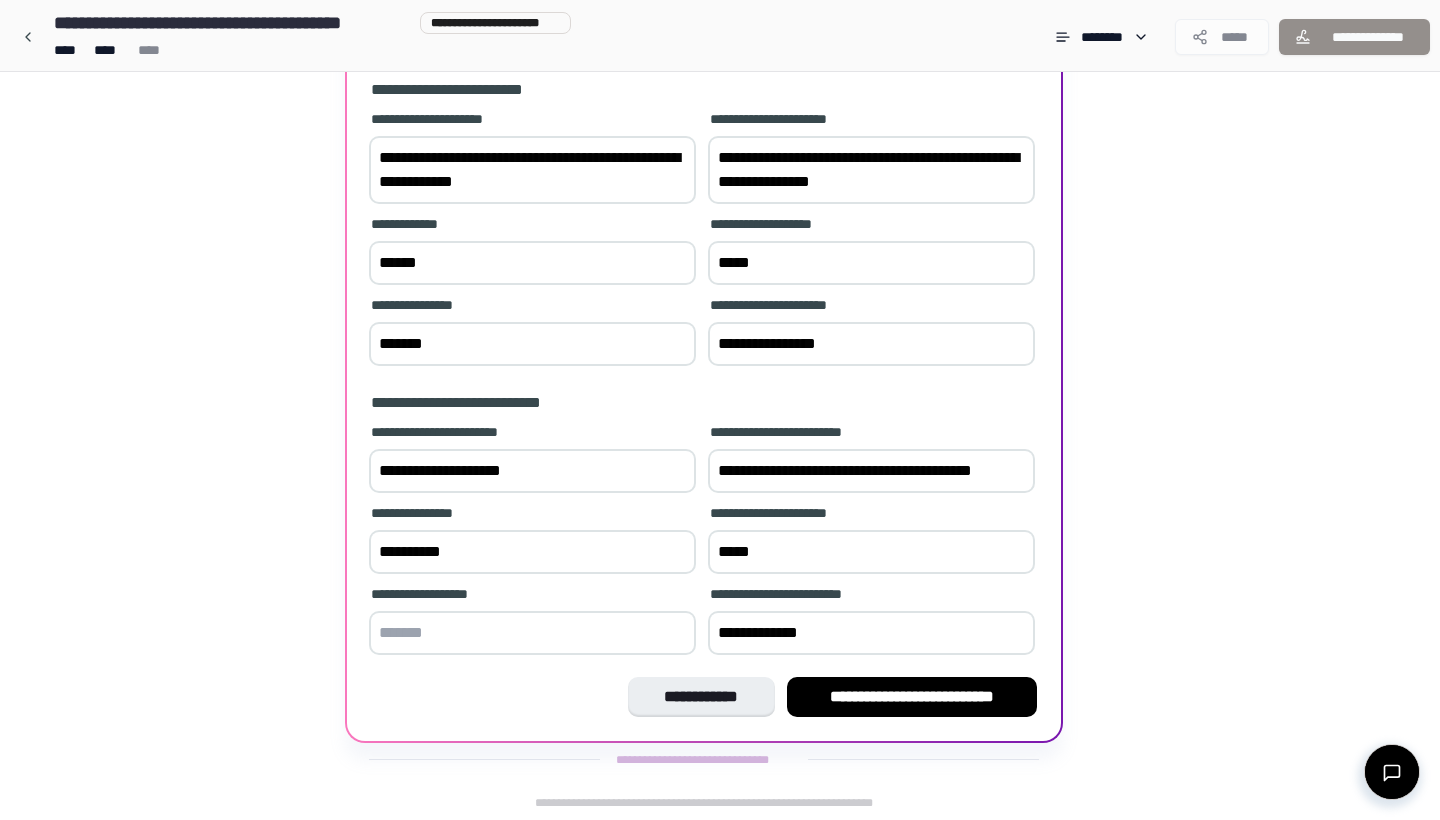 type on "**********" 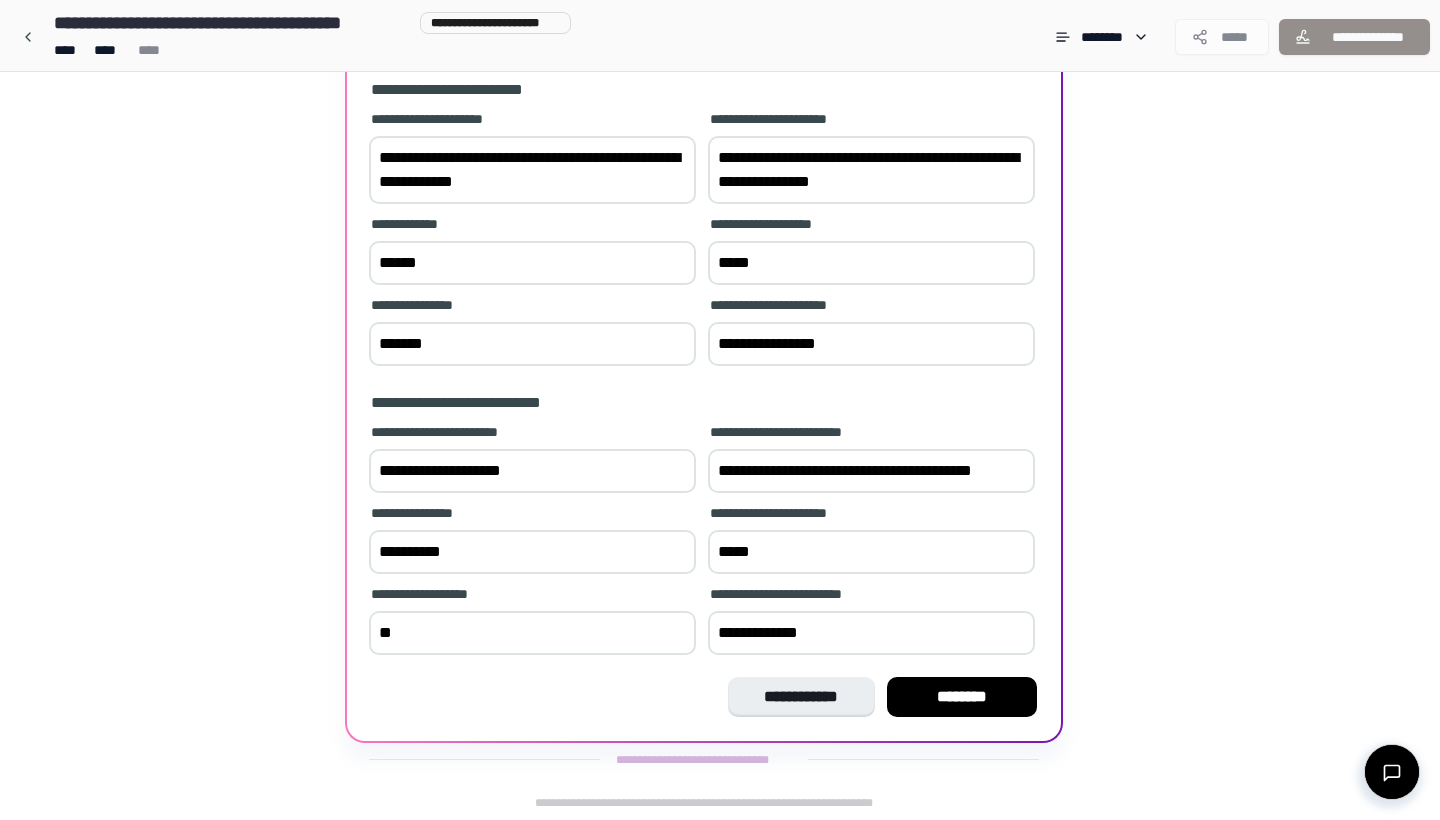 type on "*" 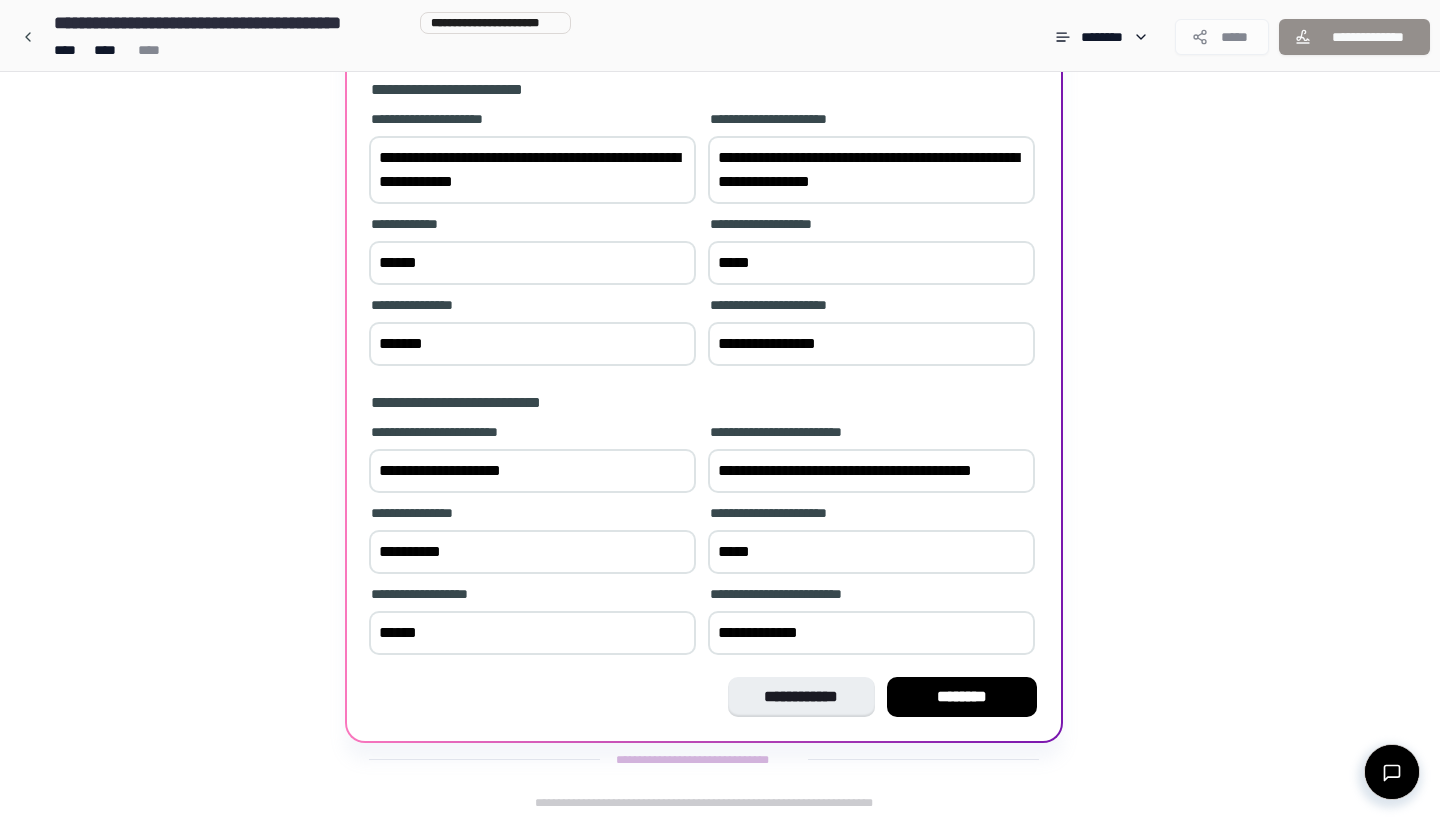 type on "******" 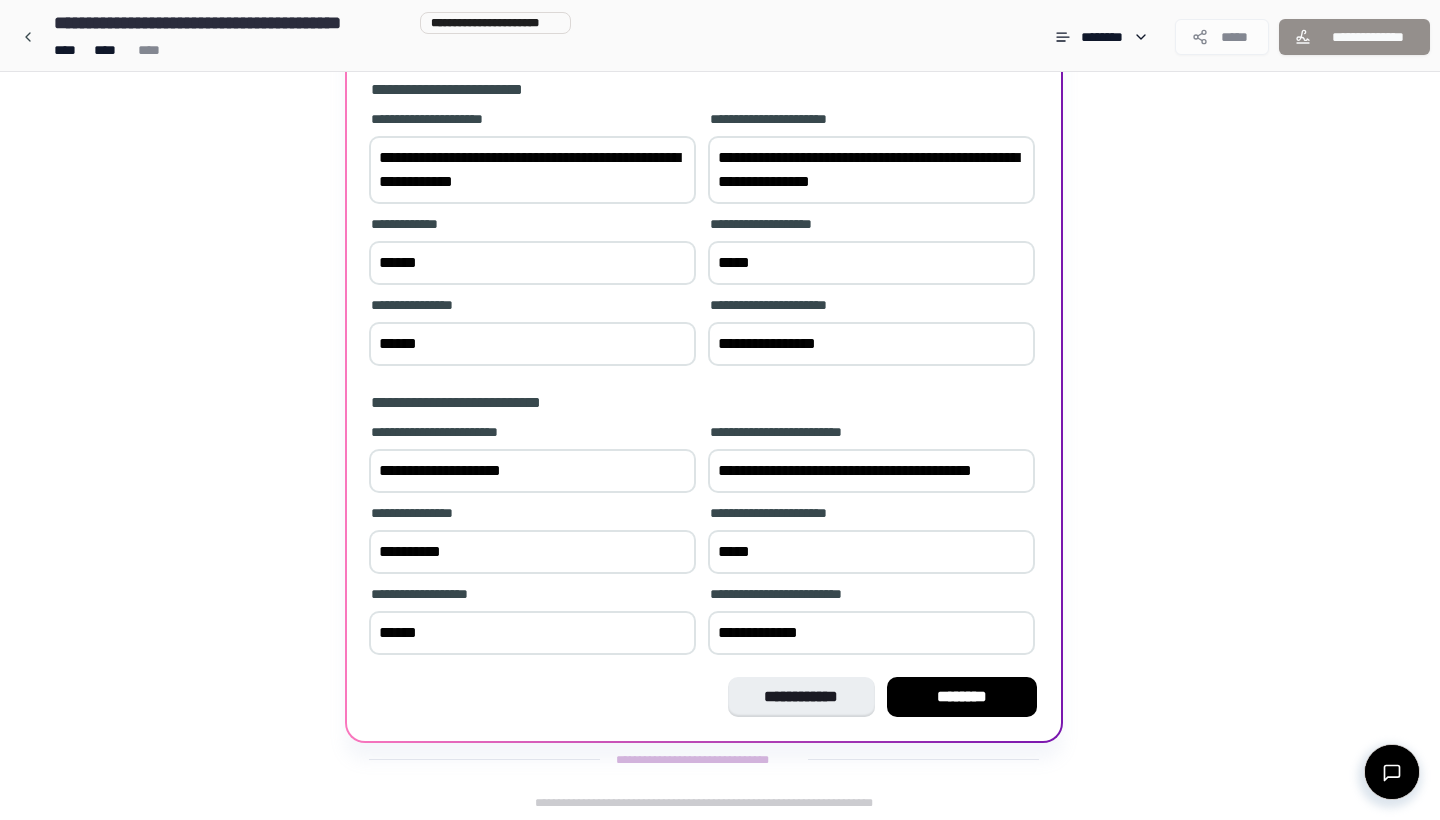 type on "******" 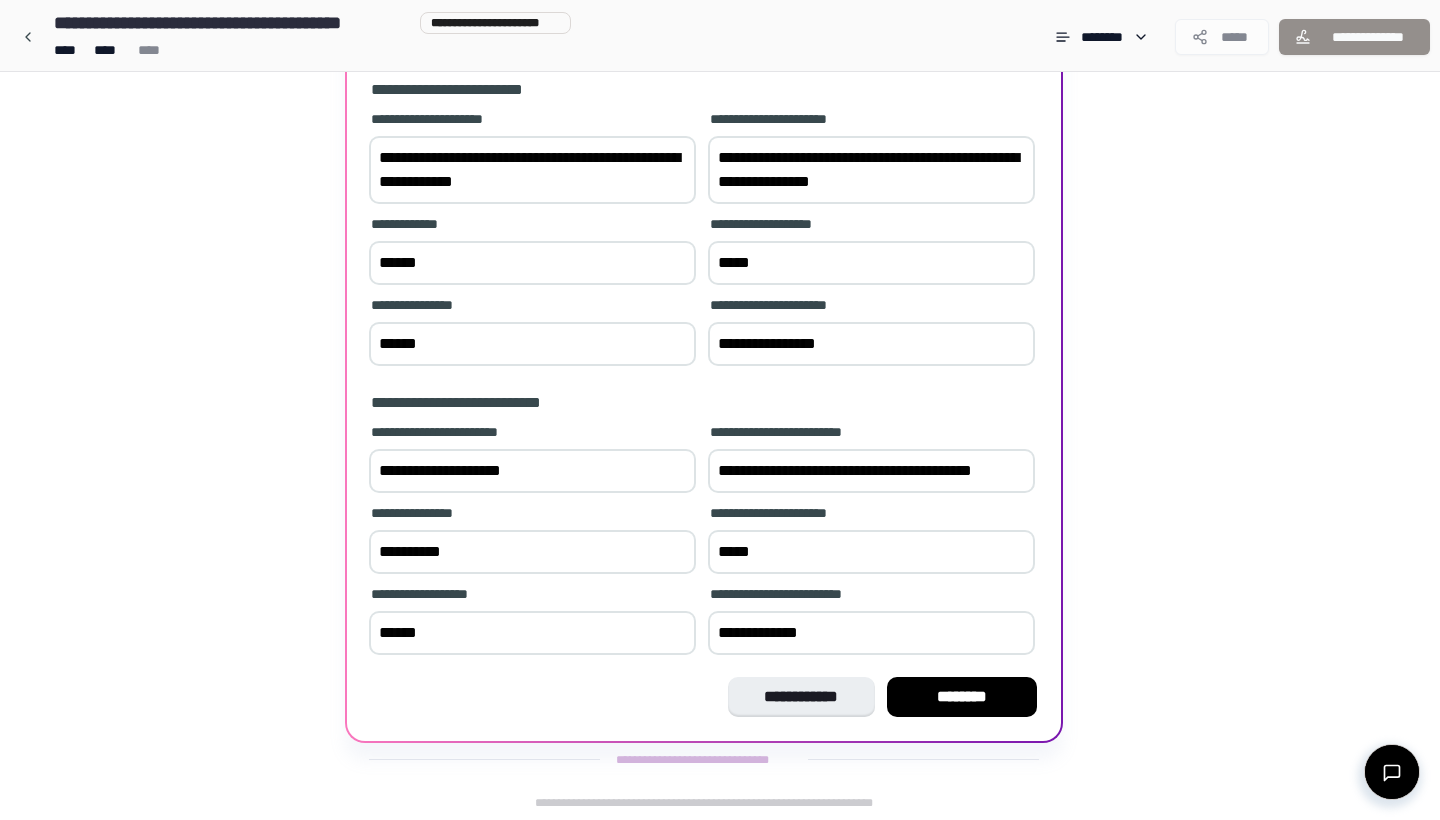 click on "******" at bounding box center [532, 633] 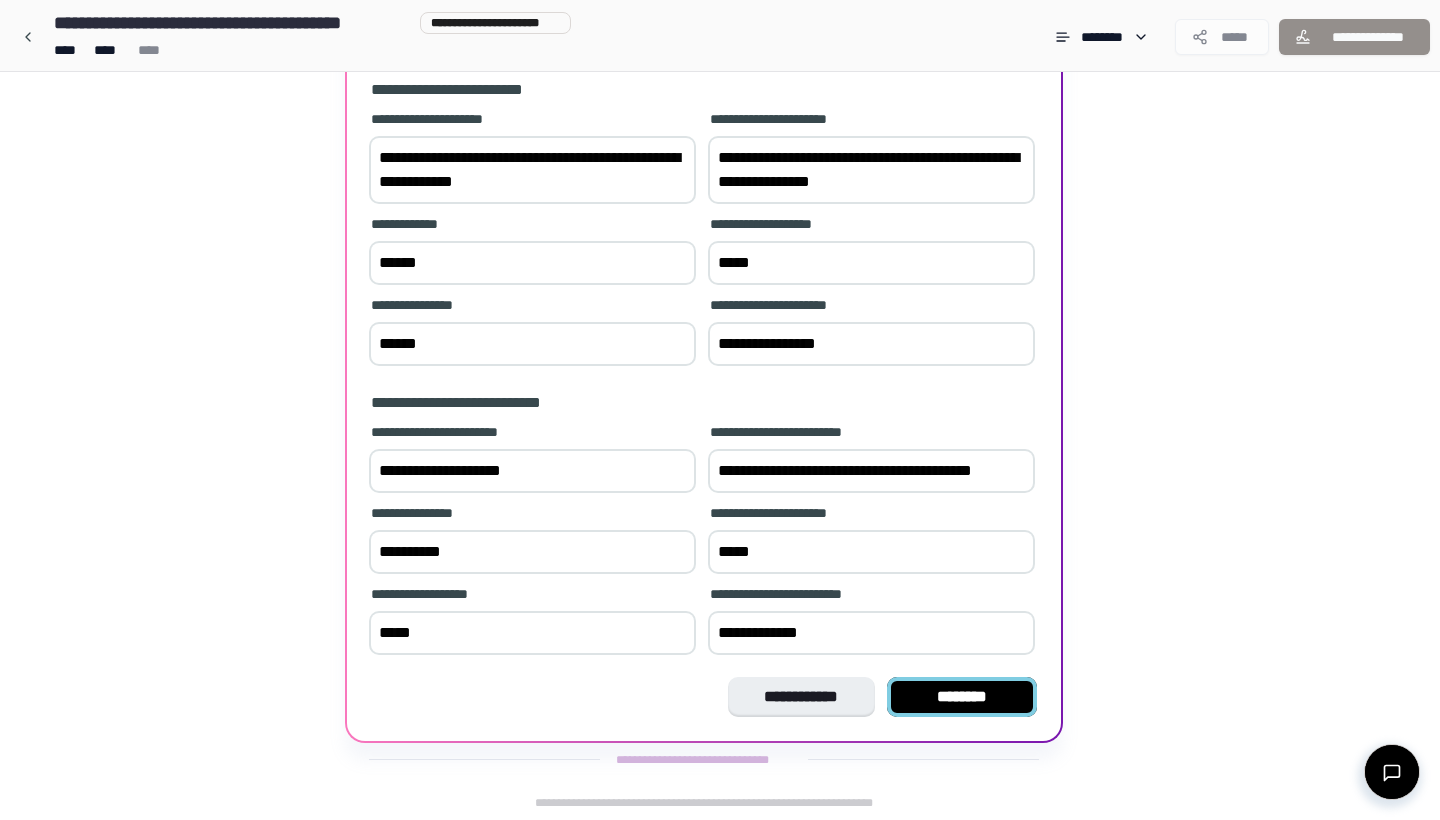 type on "*****" 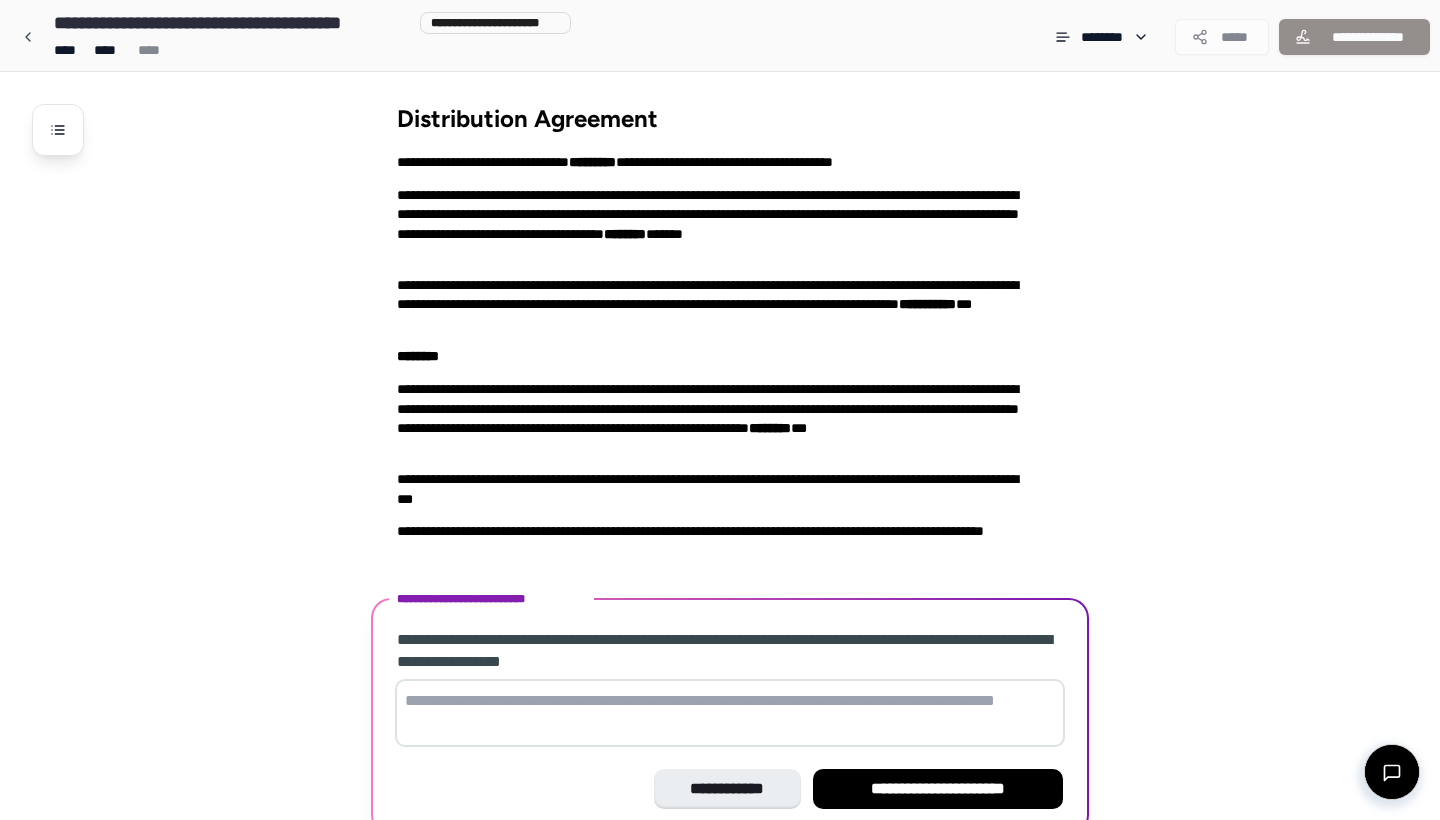 scroll, scrollTop: 93, scrollLeft: 0, axis: vertical 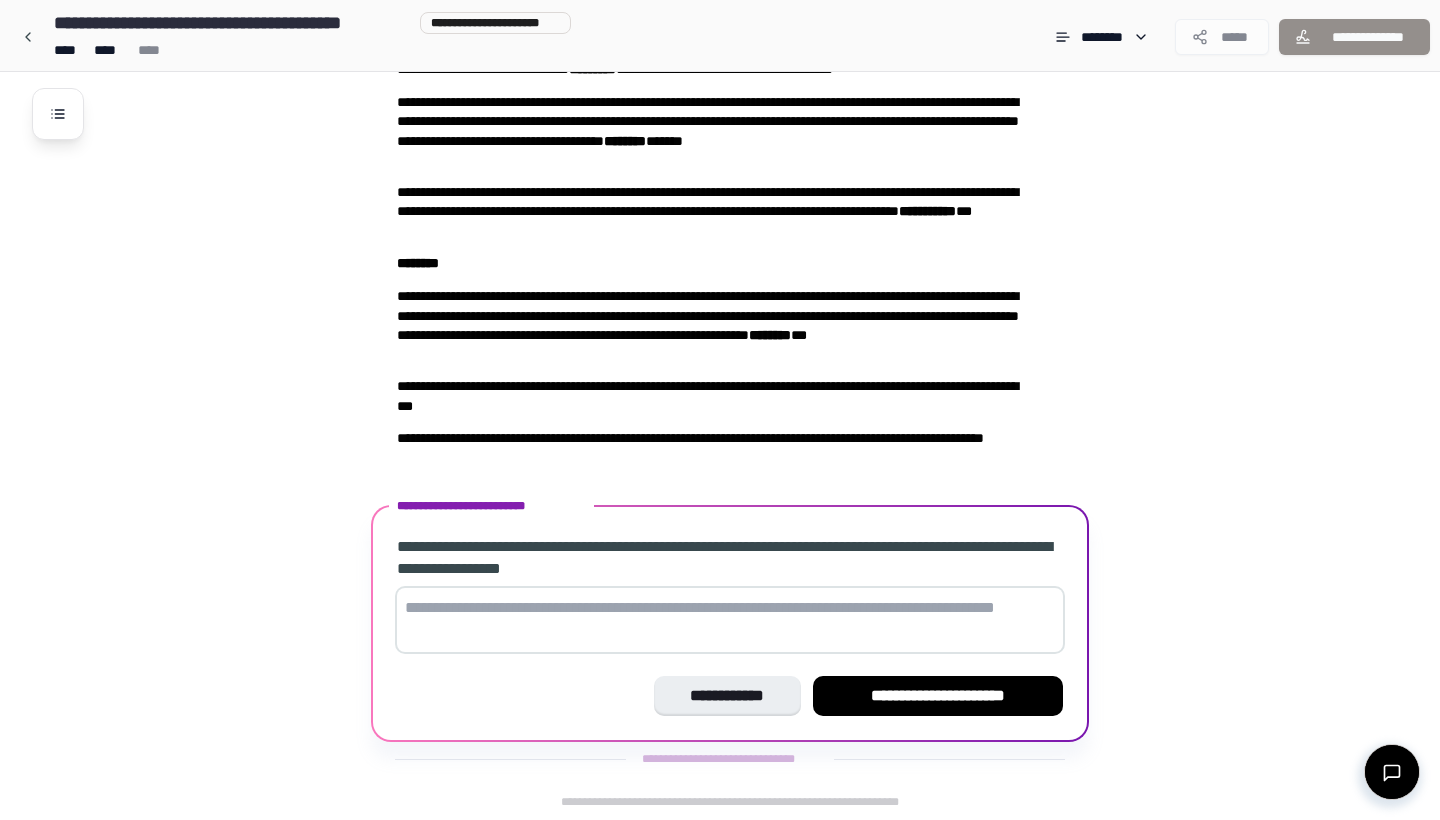 click at bounding box center [730, 620] 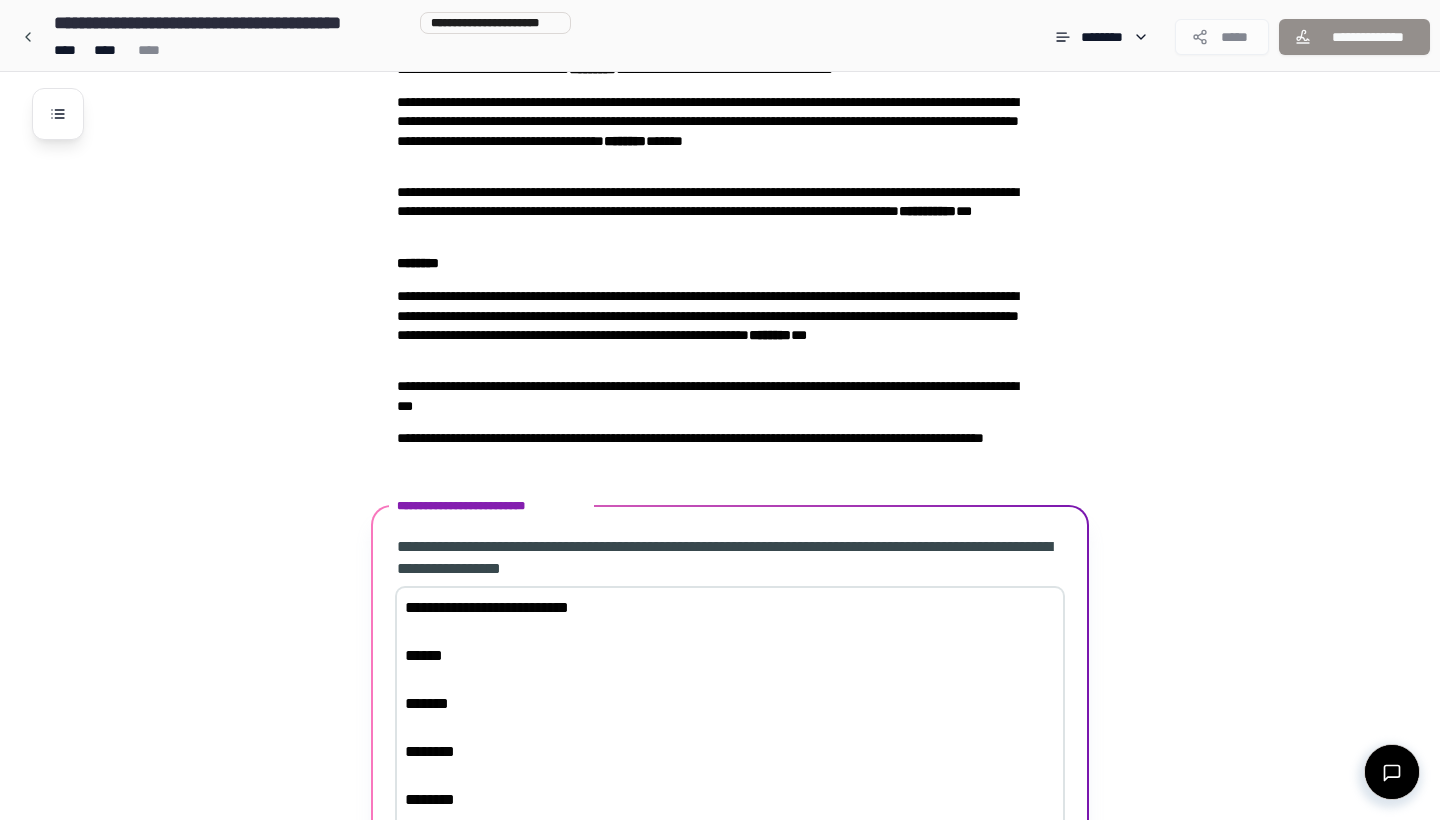 scroll, scrollTop: 669, scrollLeft: 0, axis: vertical 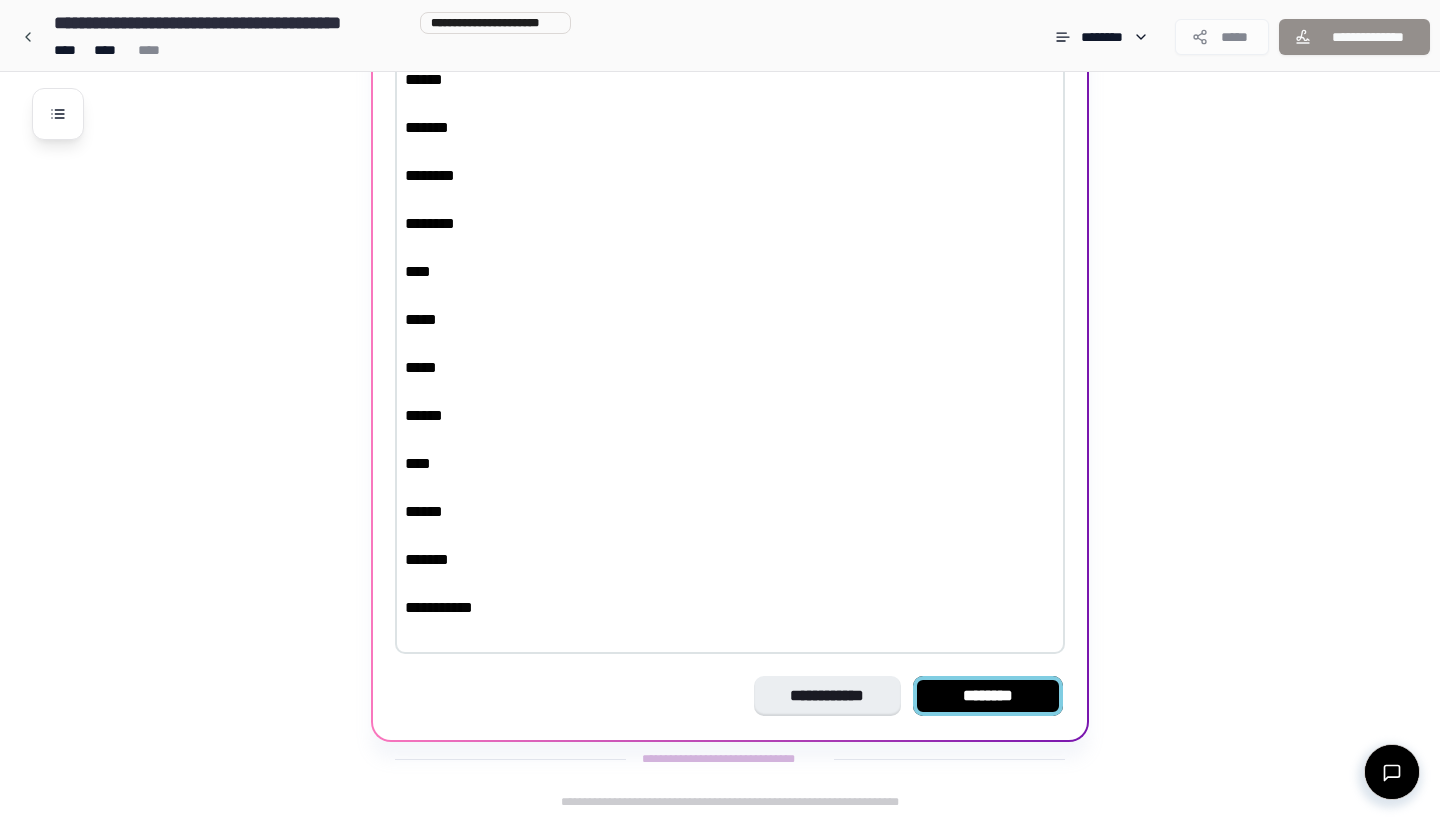 type on "**********" 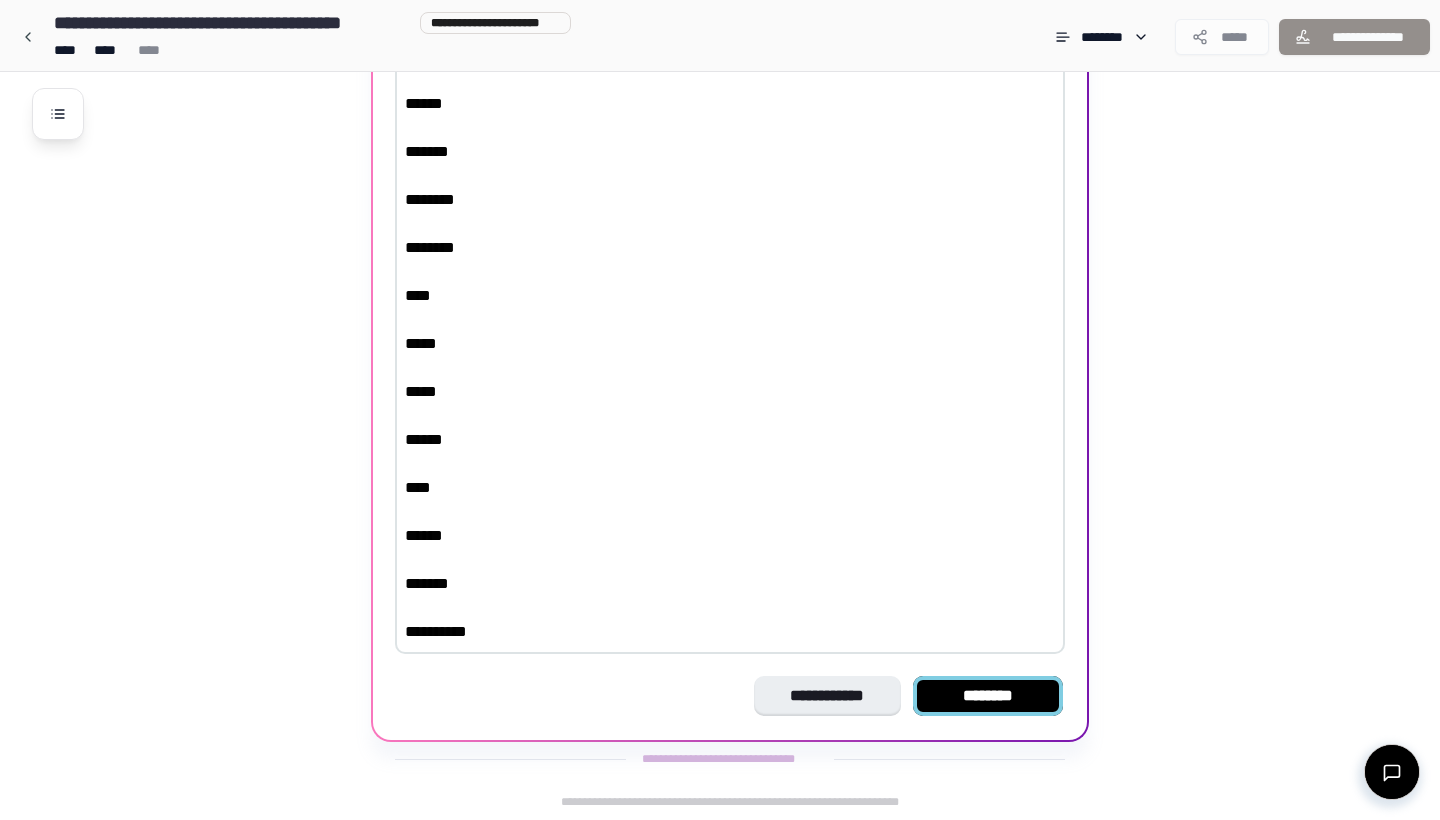 click on "********" at bounding box center [988, 696] 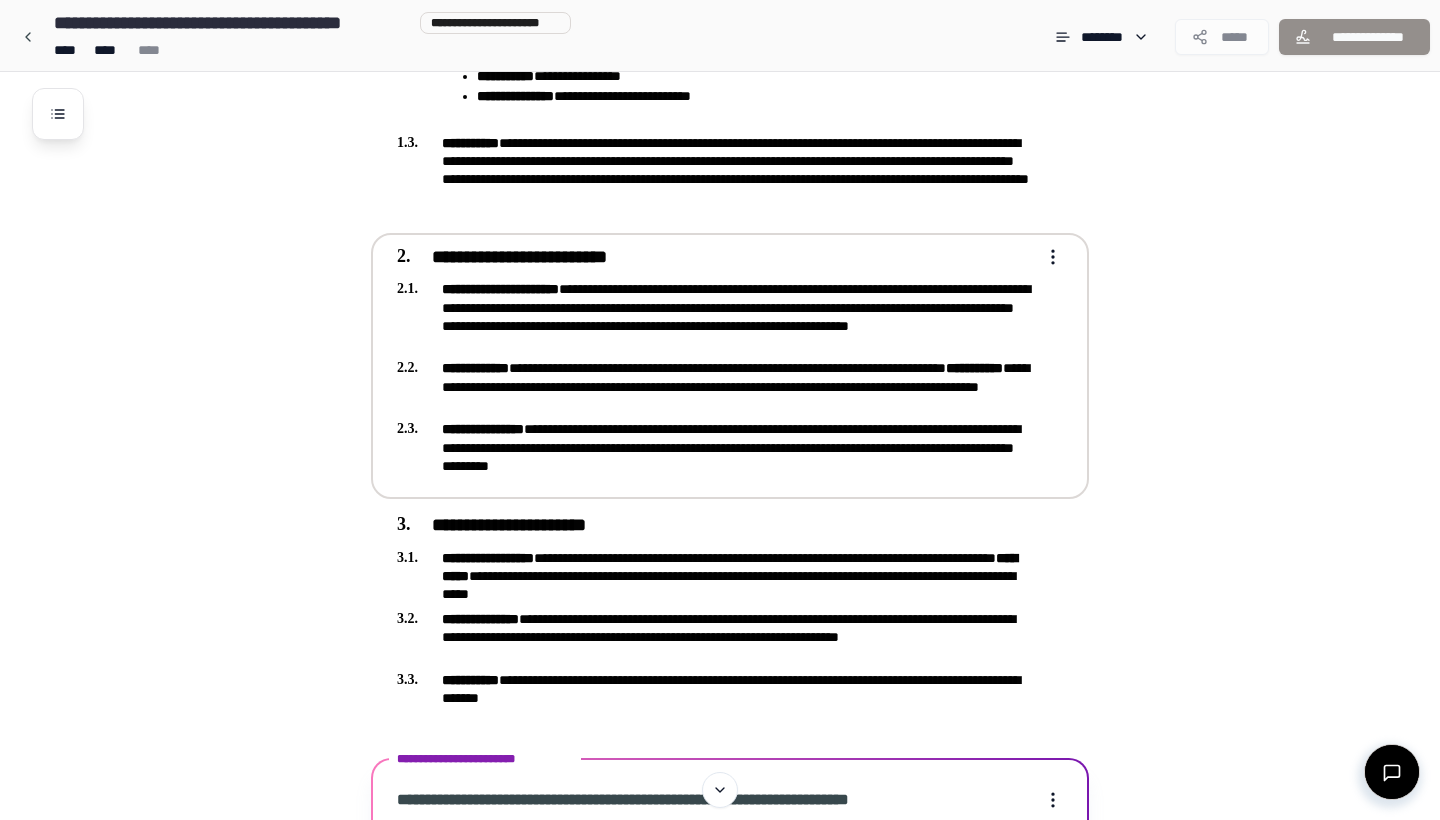 scroll, scrollTop: 730, scrollLeft: 0, axis: vertical 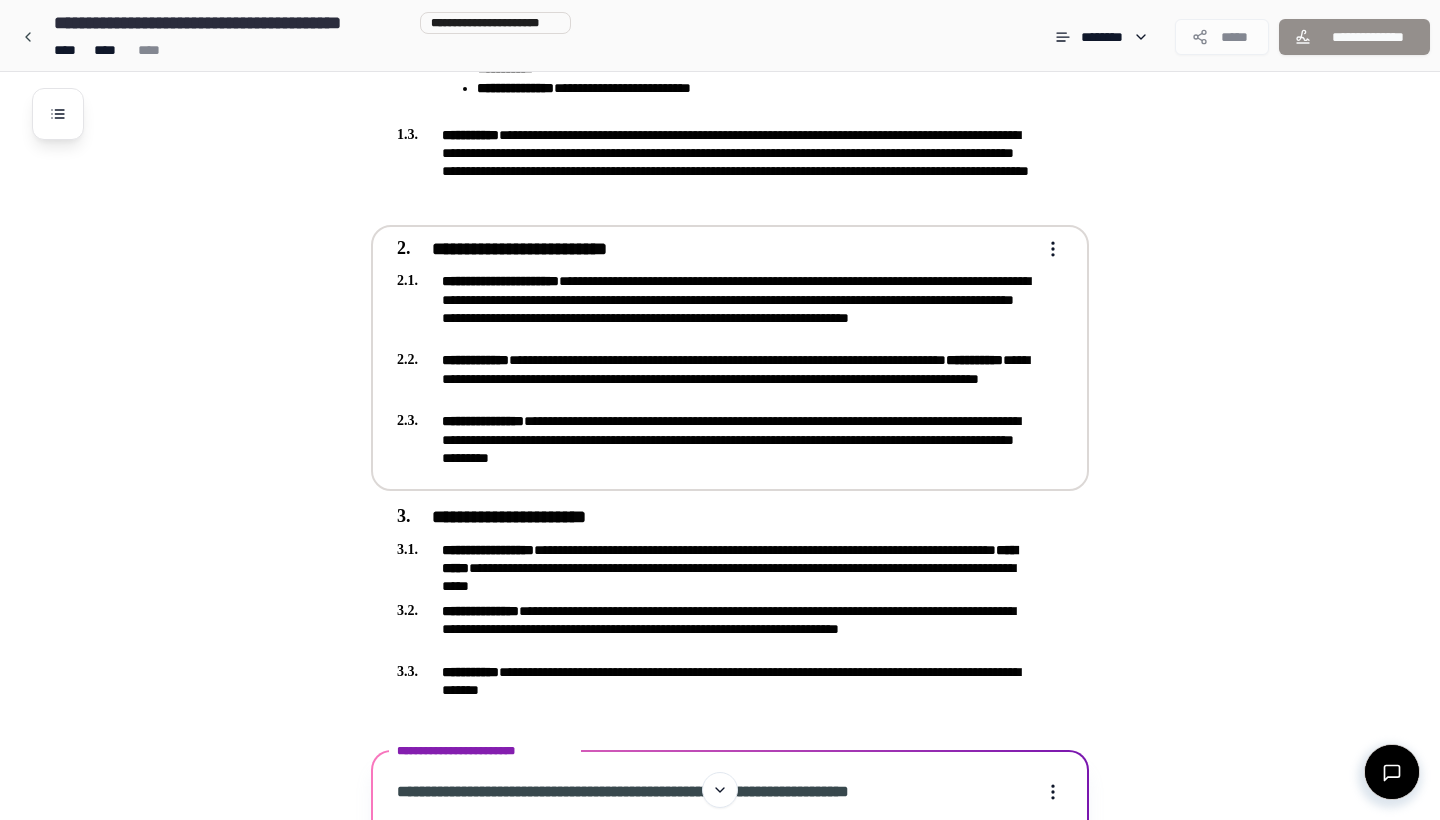 click on "**********" at bounding box center (720, 227) 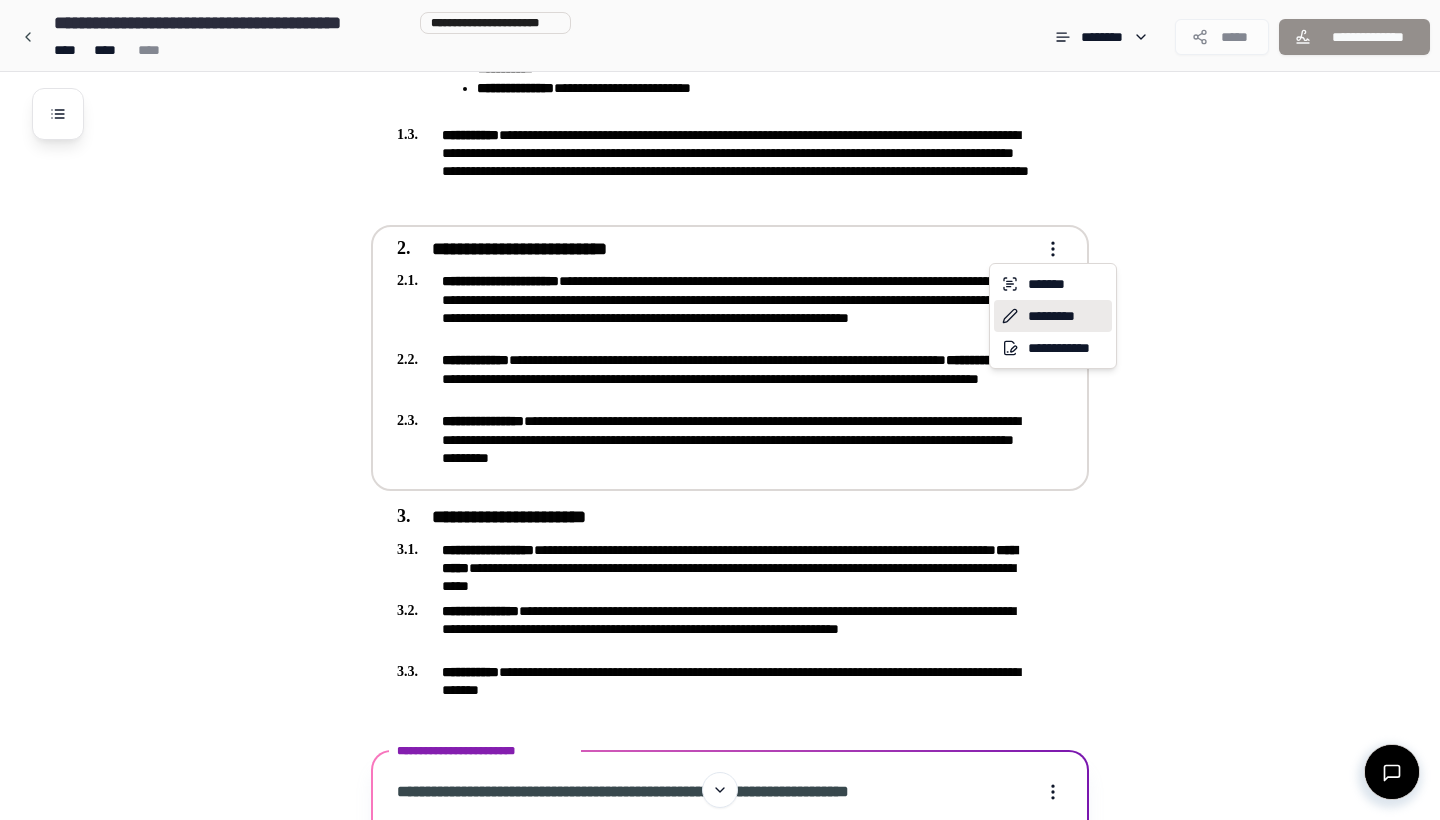click on "*********" at bounding box center (1053, 316) 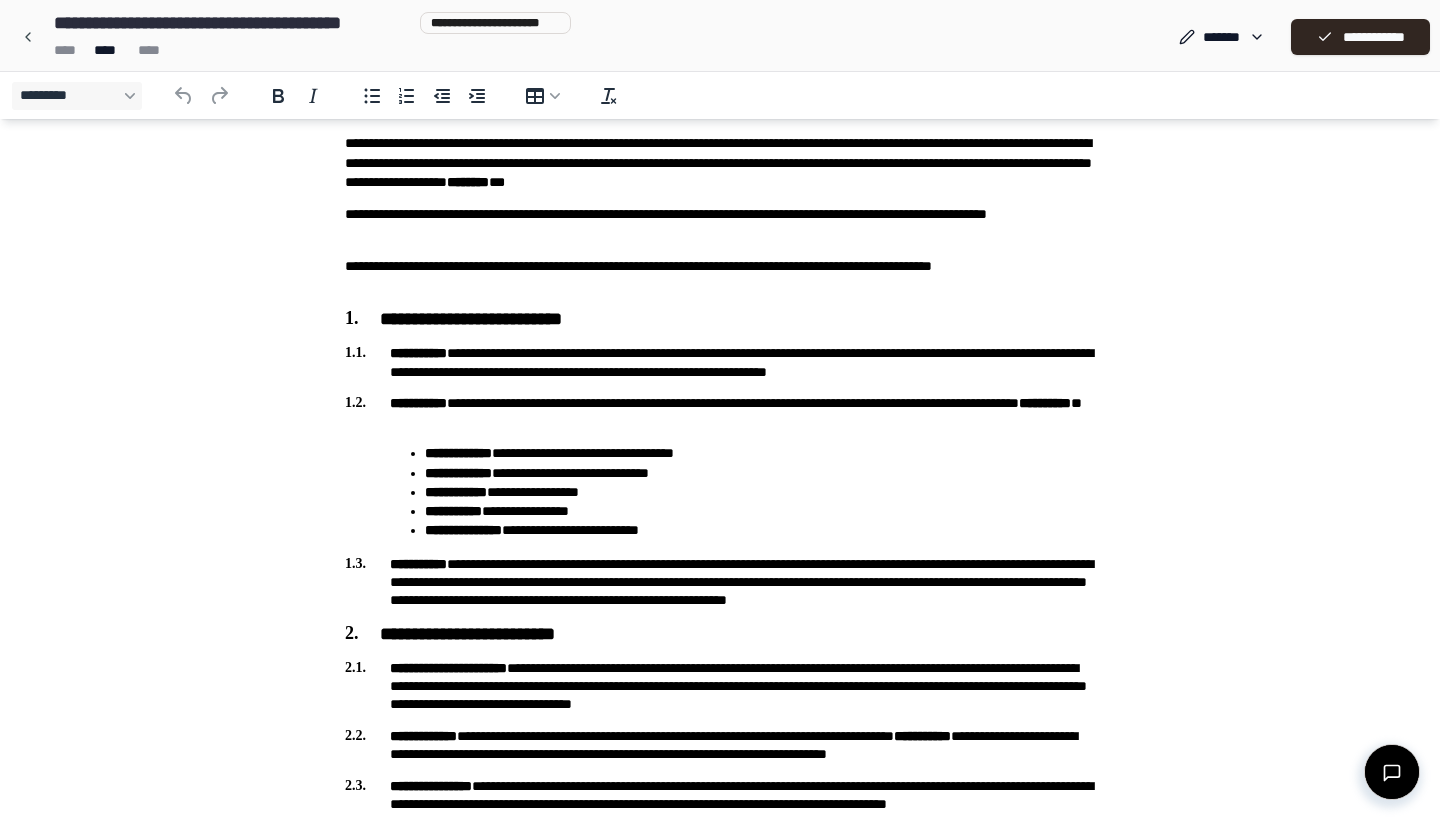 scroll, scrollTop: 268, scrollLeft: 0, axis: vertical 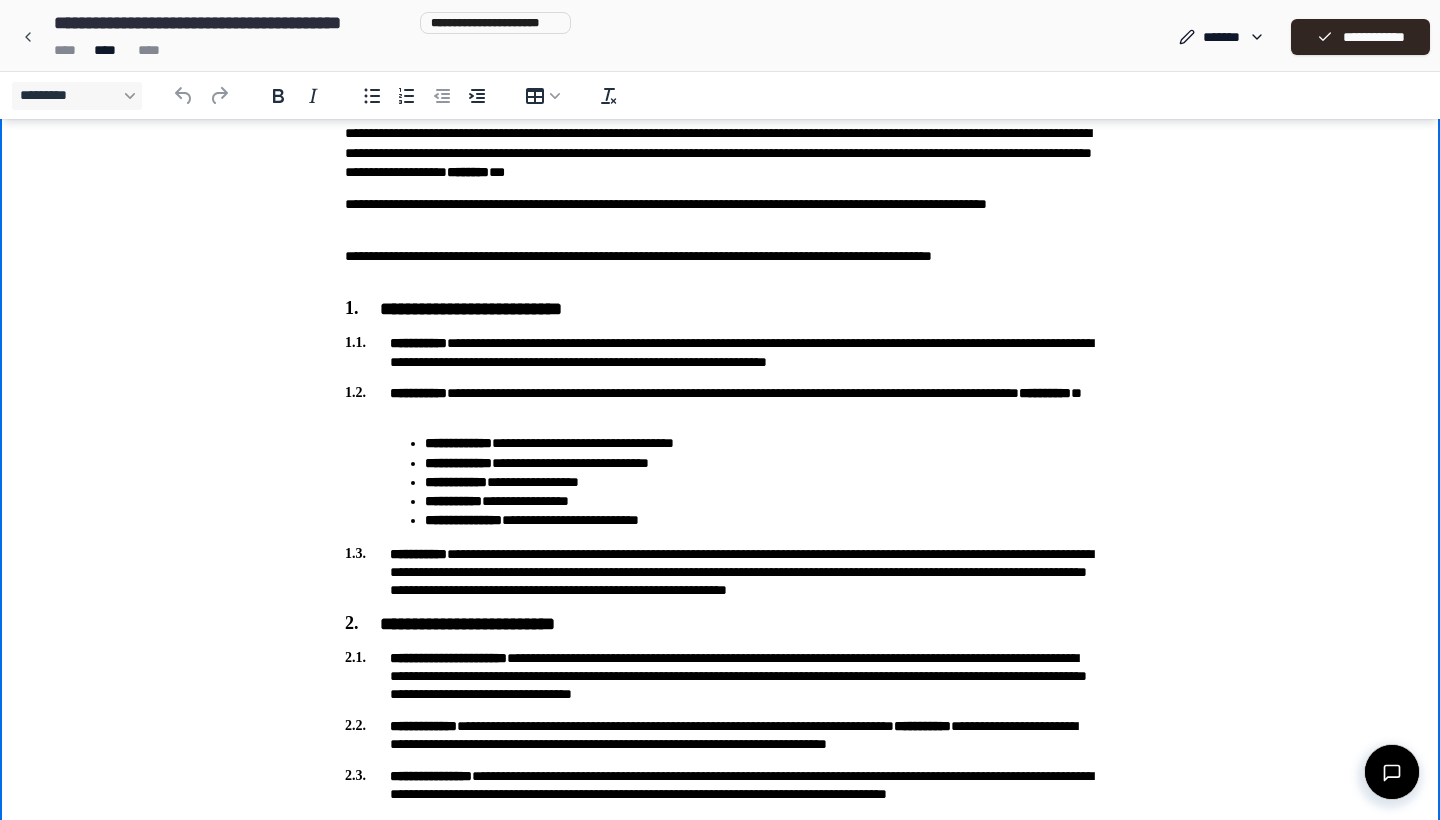 click on "**********" at bounding box center [720, 402] 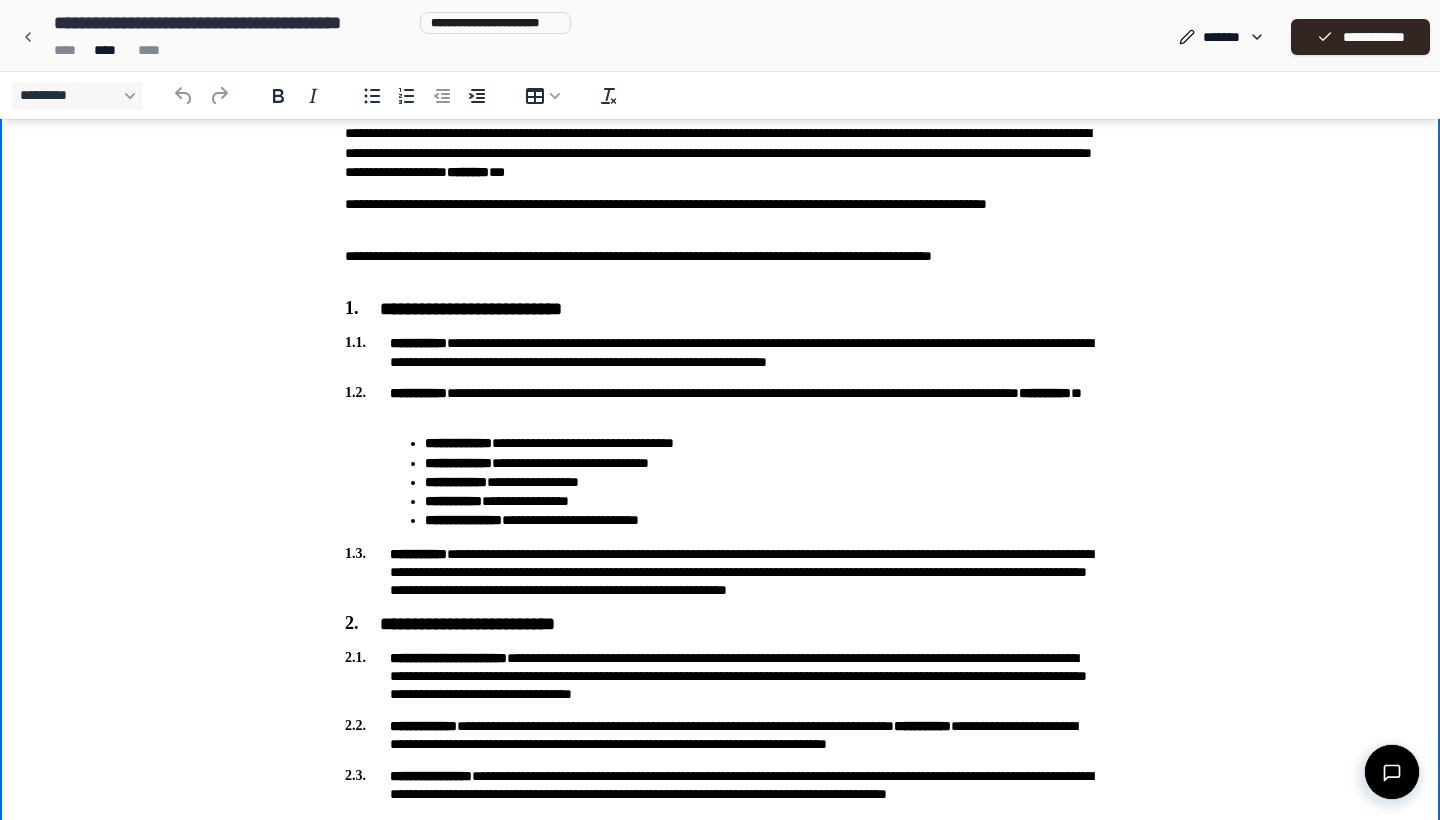 type 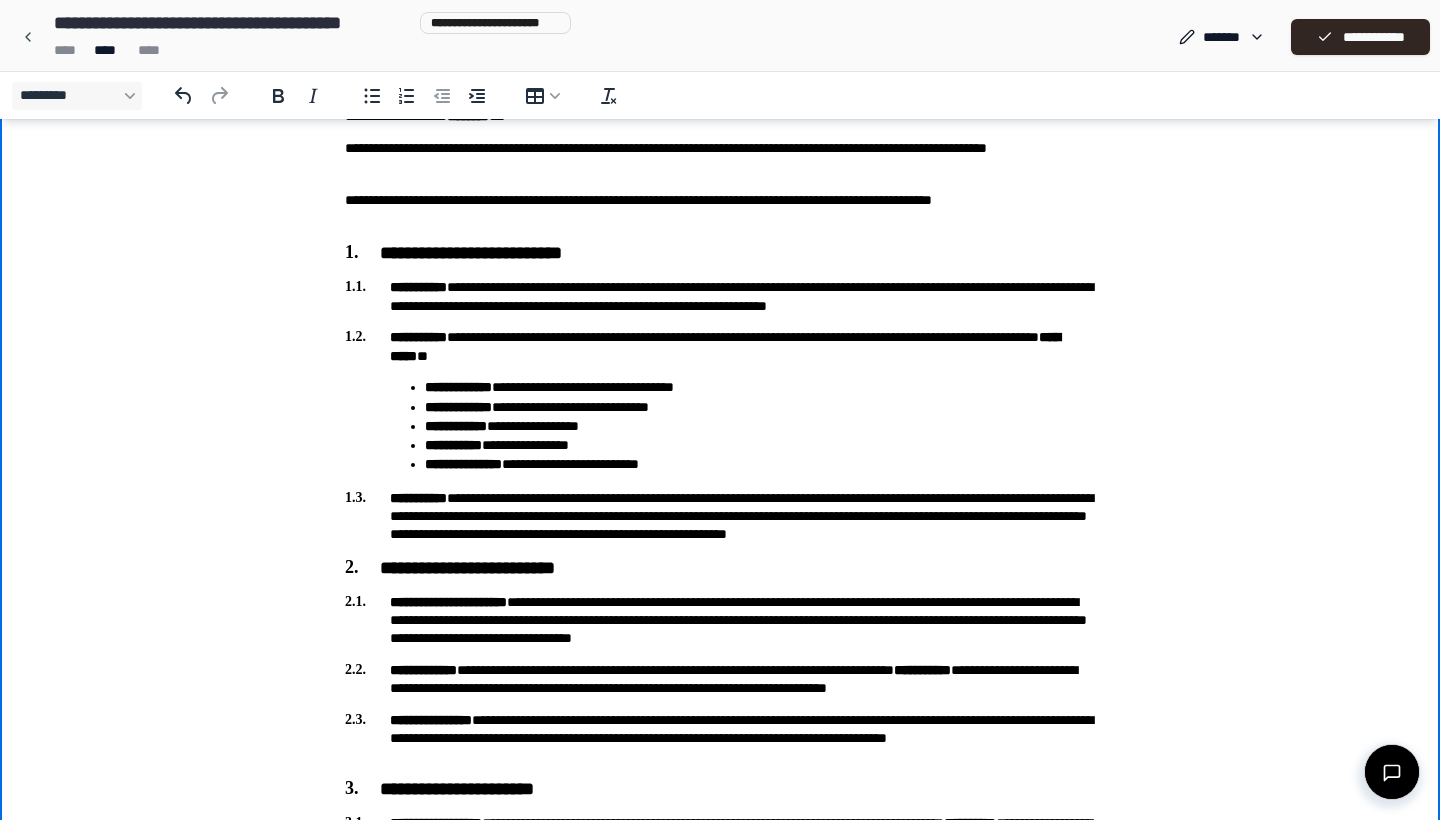 scroll, scrollTop: 328, scrollLeft: 0, axis: vertical 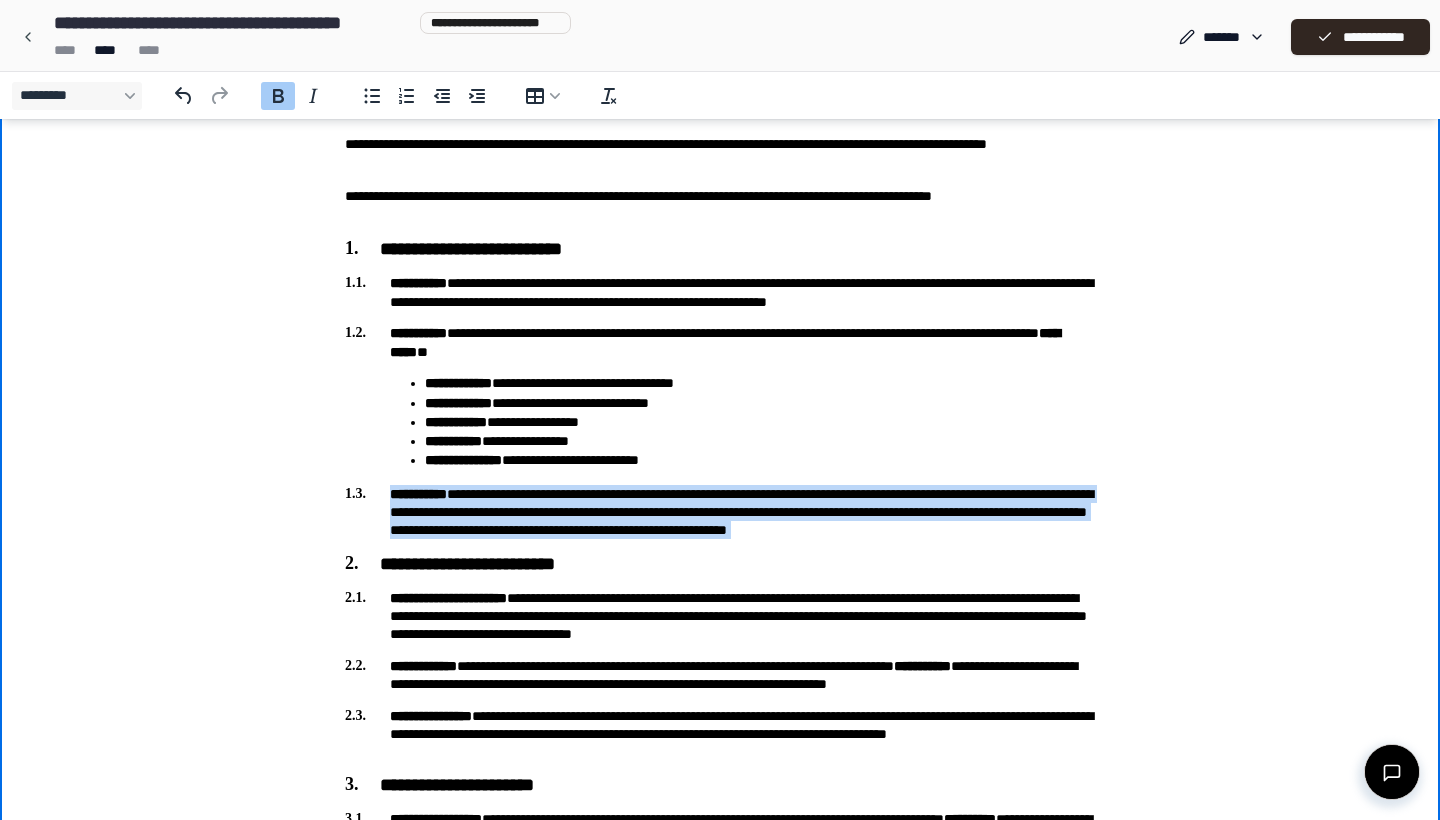 drag, startPoint x: 1069, startPoint y: 540, endPoint x: 333, endPoint y: 477, distance: 738.6914 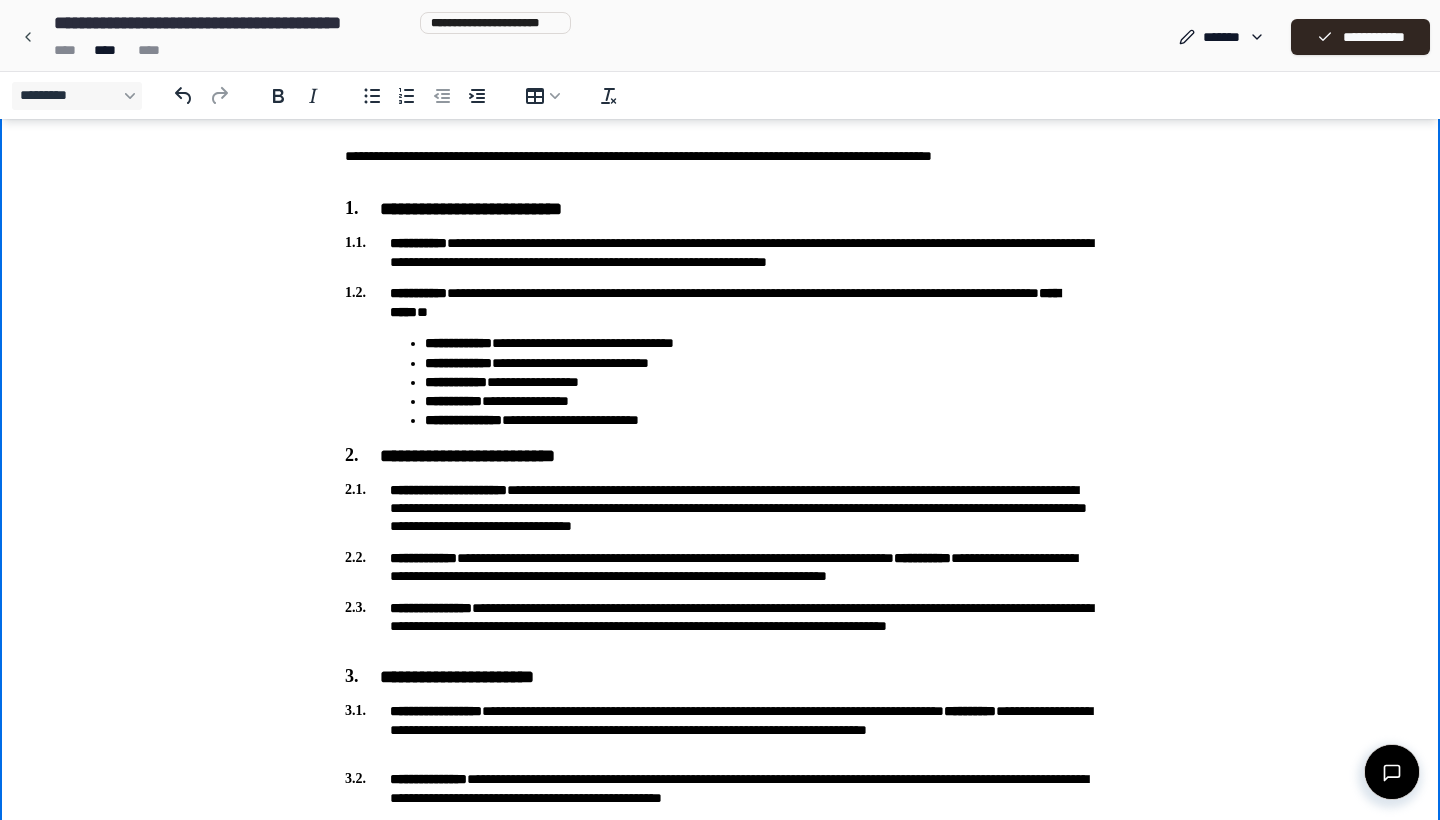 scroll, scrollTop: 371, scrollLeft: 0, axis: vertical 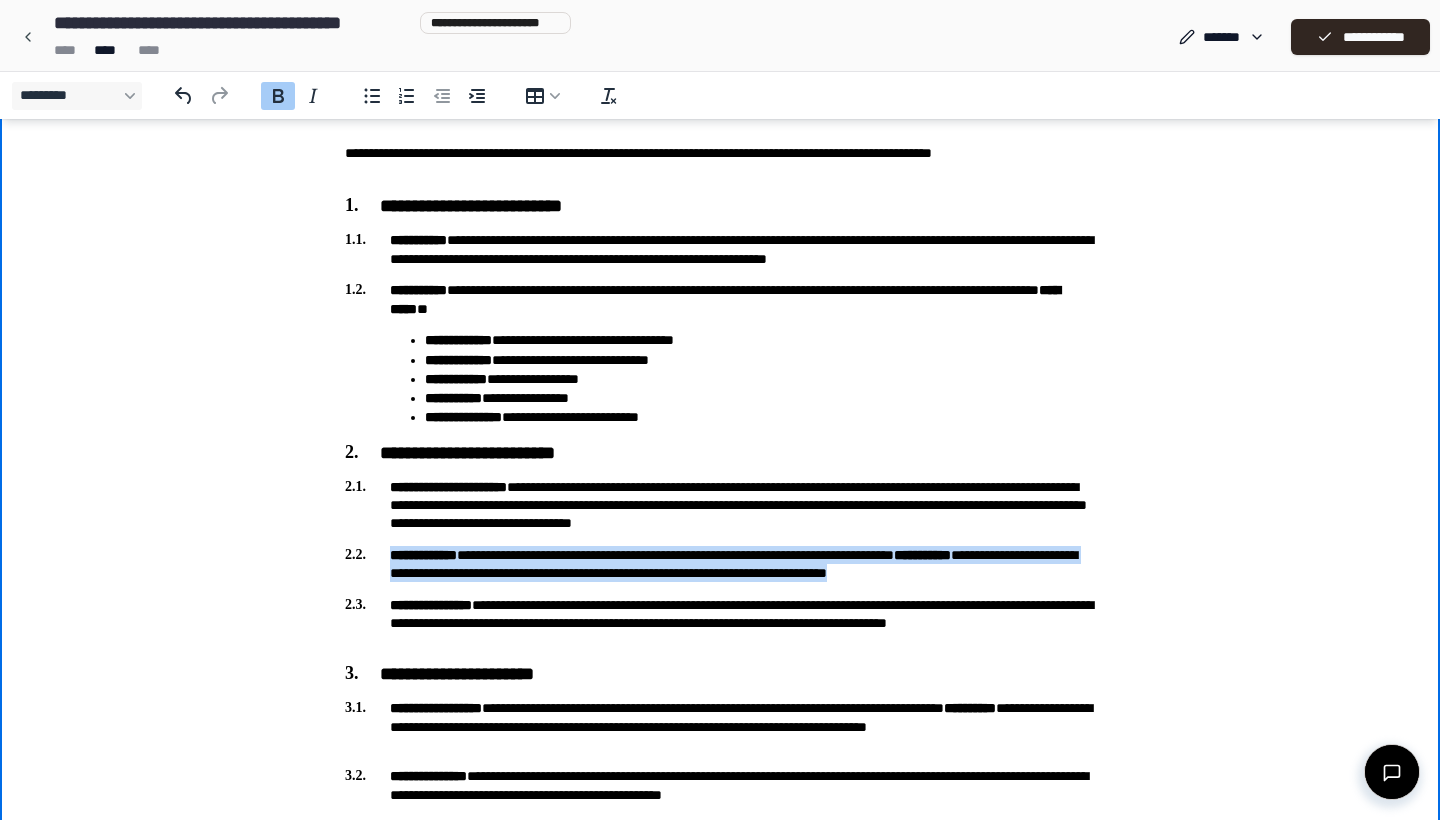 drag, startPoint x: 1068, startPoint y: 575, endPoint x: 363, endPoint y: 553, distance: 705.3432 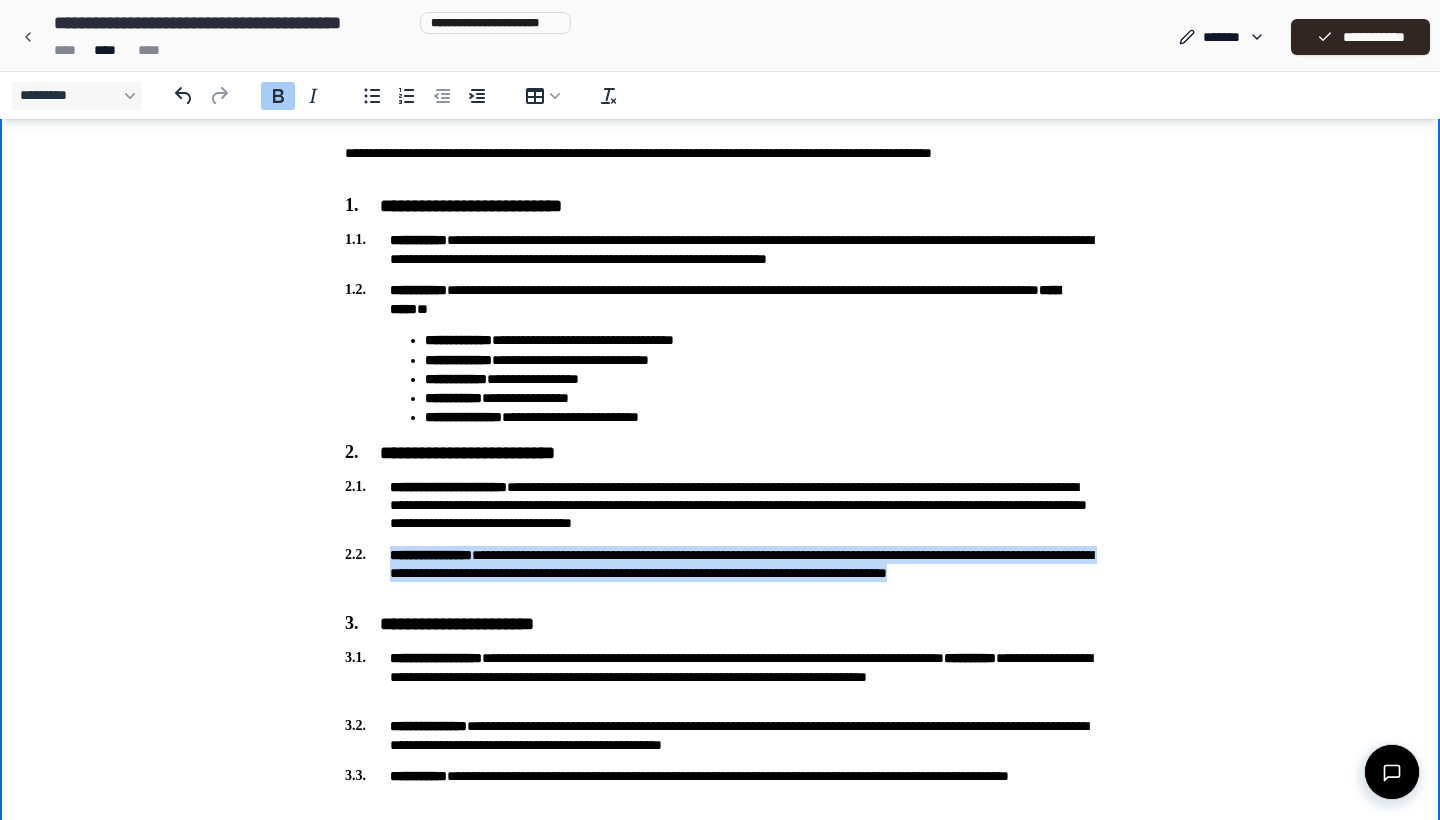 drag, startPoint x: 554, startPoint y: 593, endPoint x: 308, endPoint y: 557, distance: 248.6202 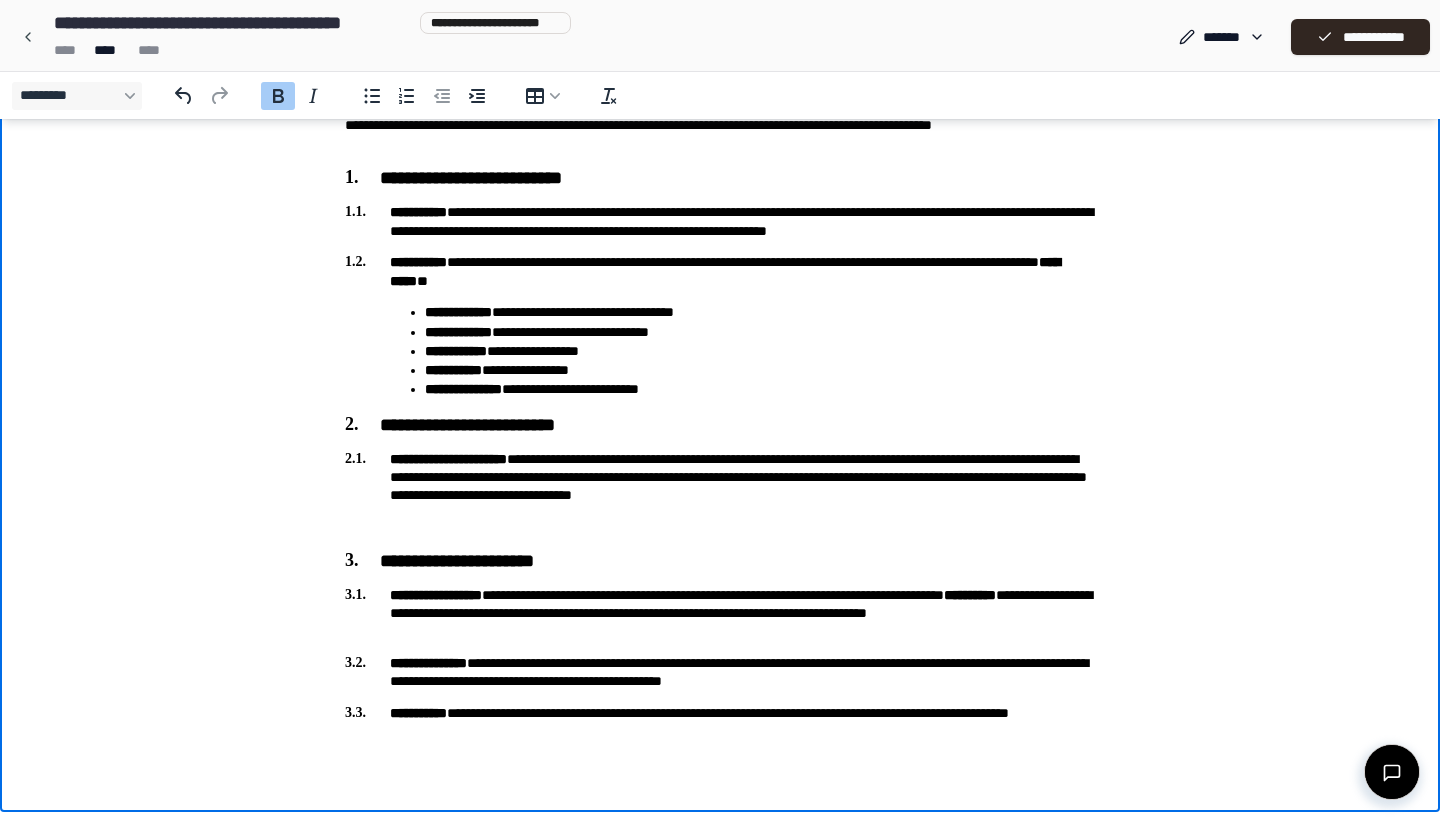 scroll, scrollTop: 399, scrollLeft: 0, axis: vertical 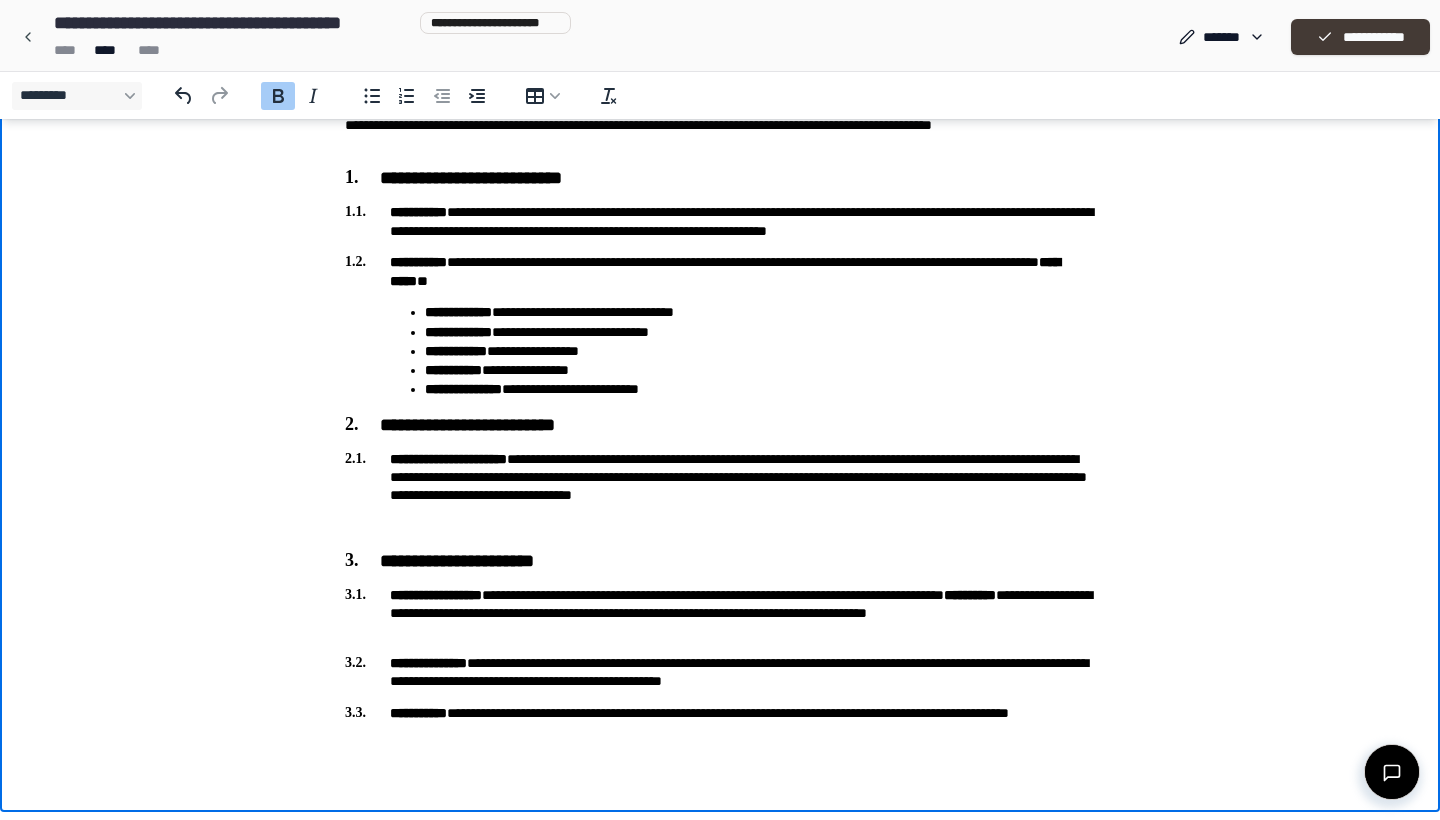 click on "**********" at bounding box center [1360, 37] 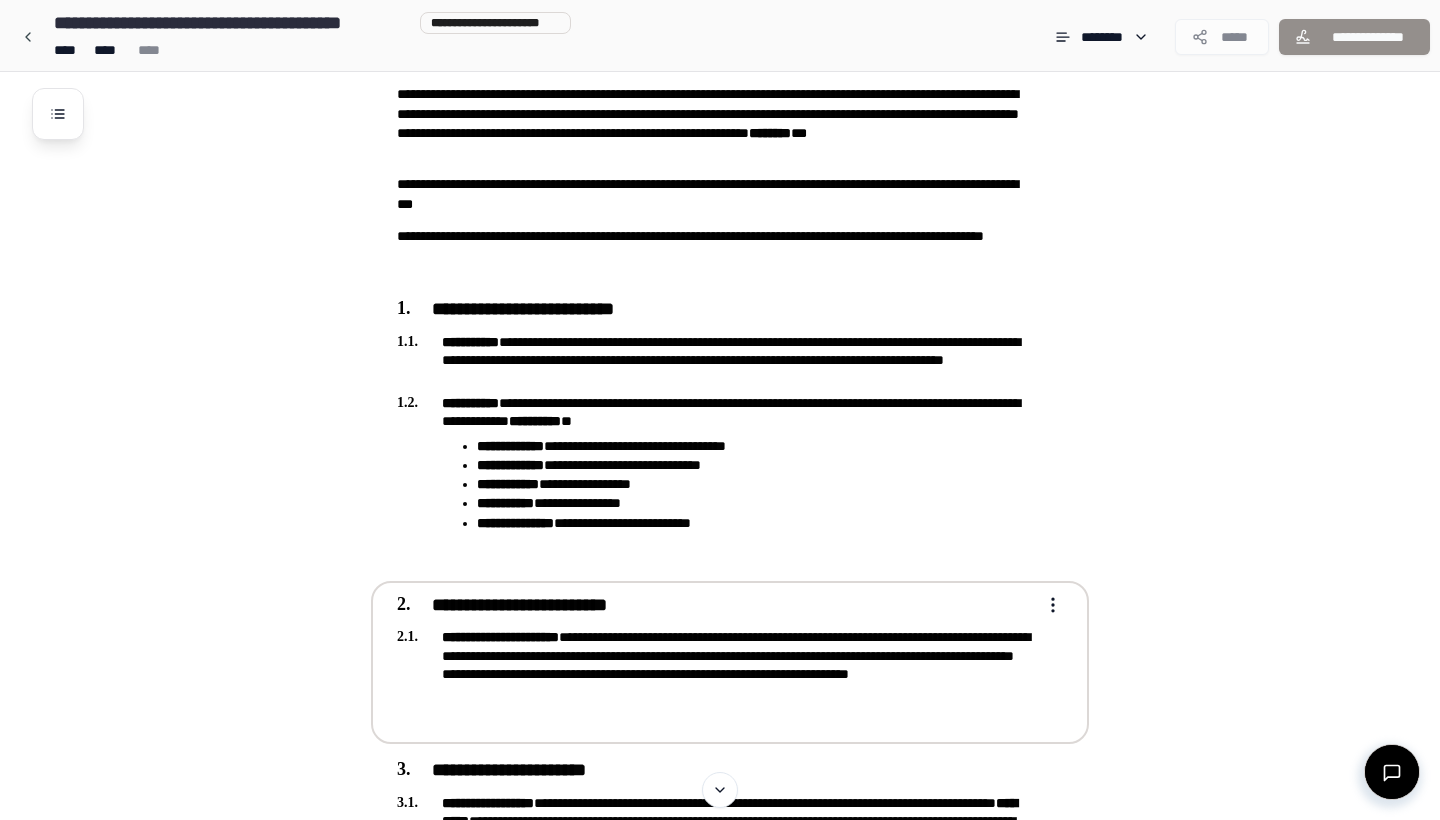 scroll, scrollTop: 325, scrollLeft: 0, axis: vertical 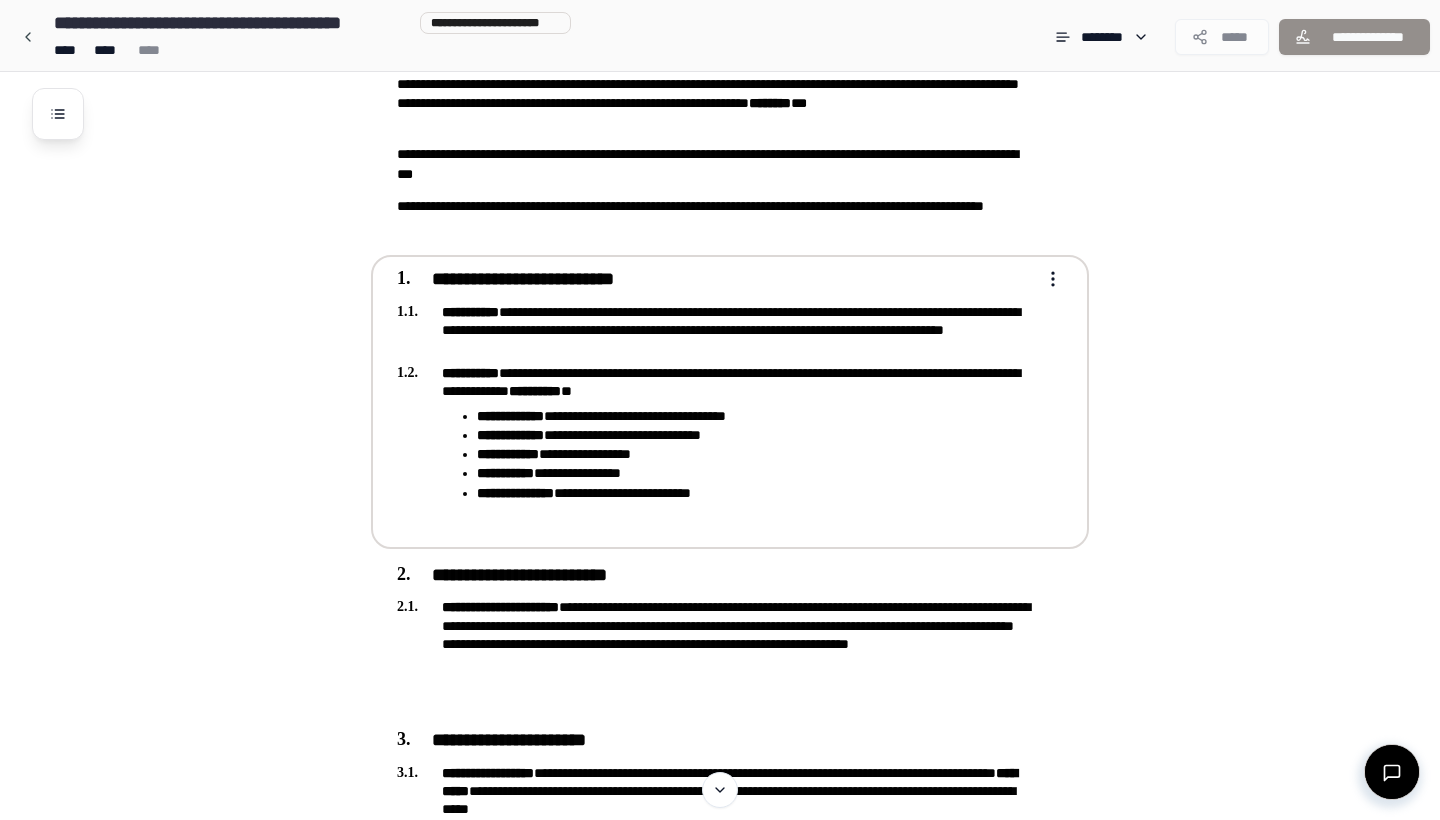 click on "**********" at bounding box center (720, 541) 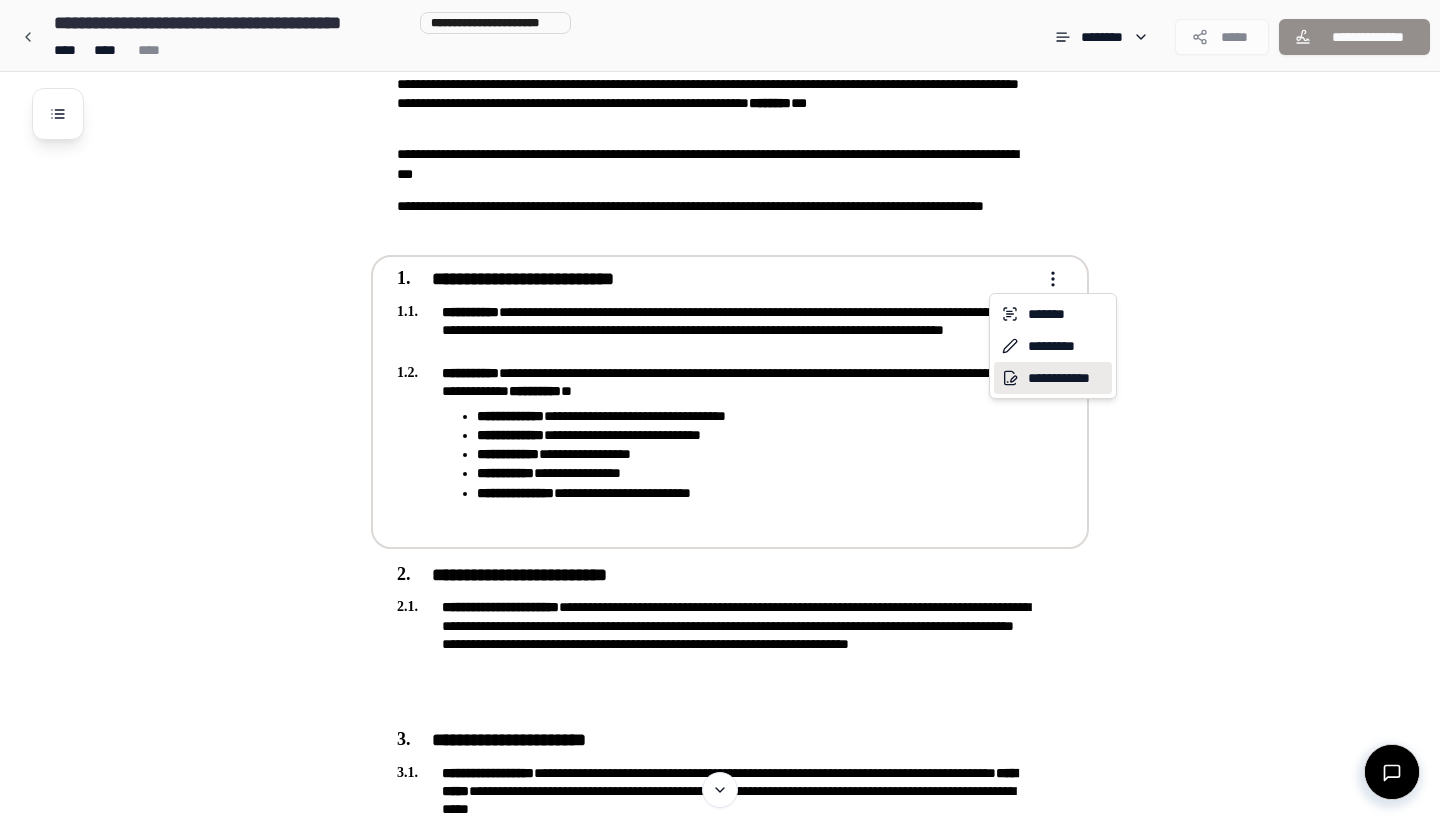 click on "**********" at bounding box center [1053, 378] 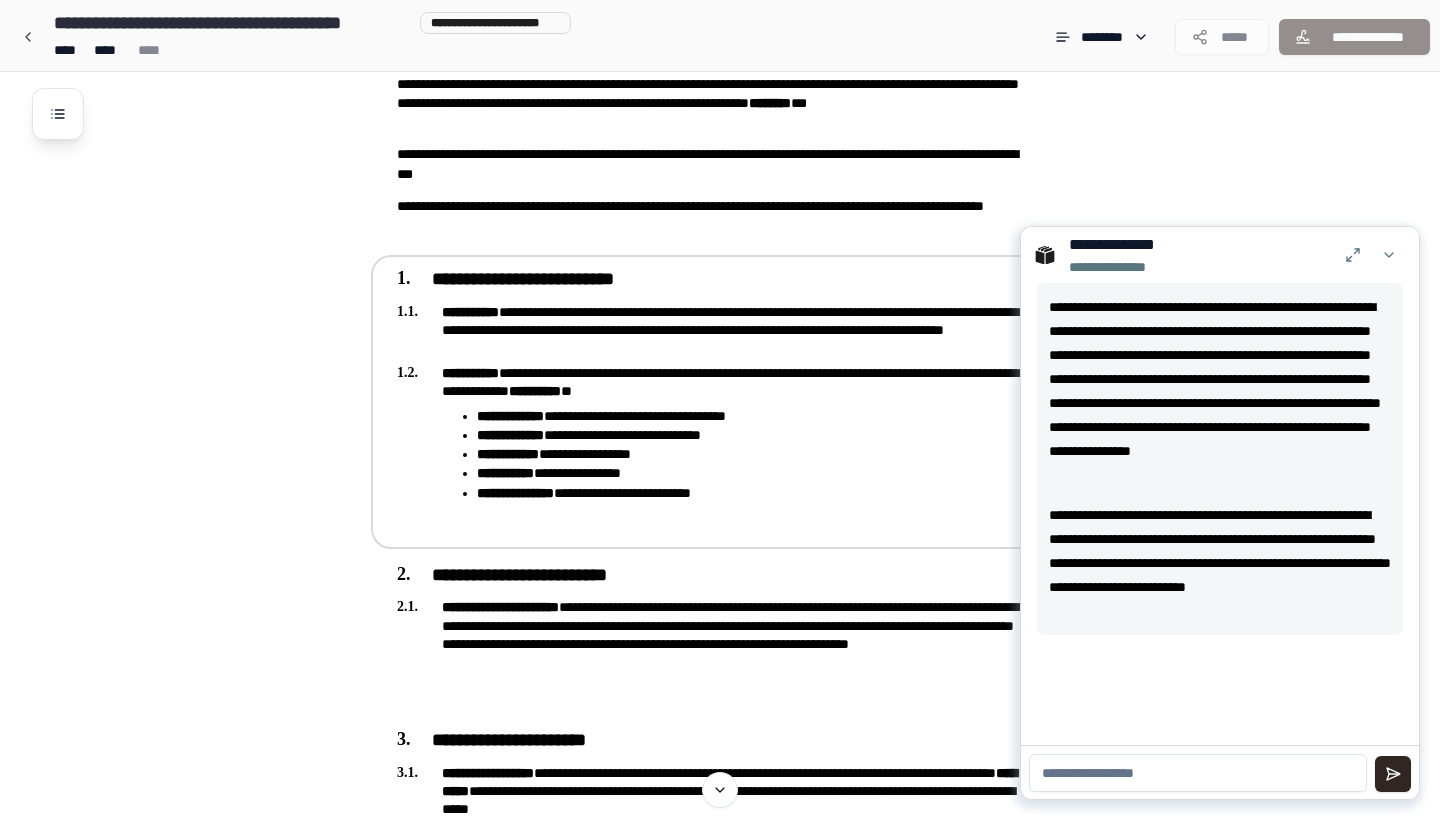 click on "**********" at bounding box center (746, 577) 